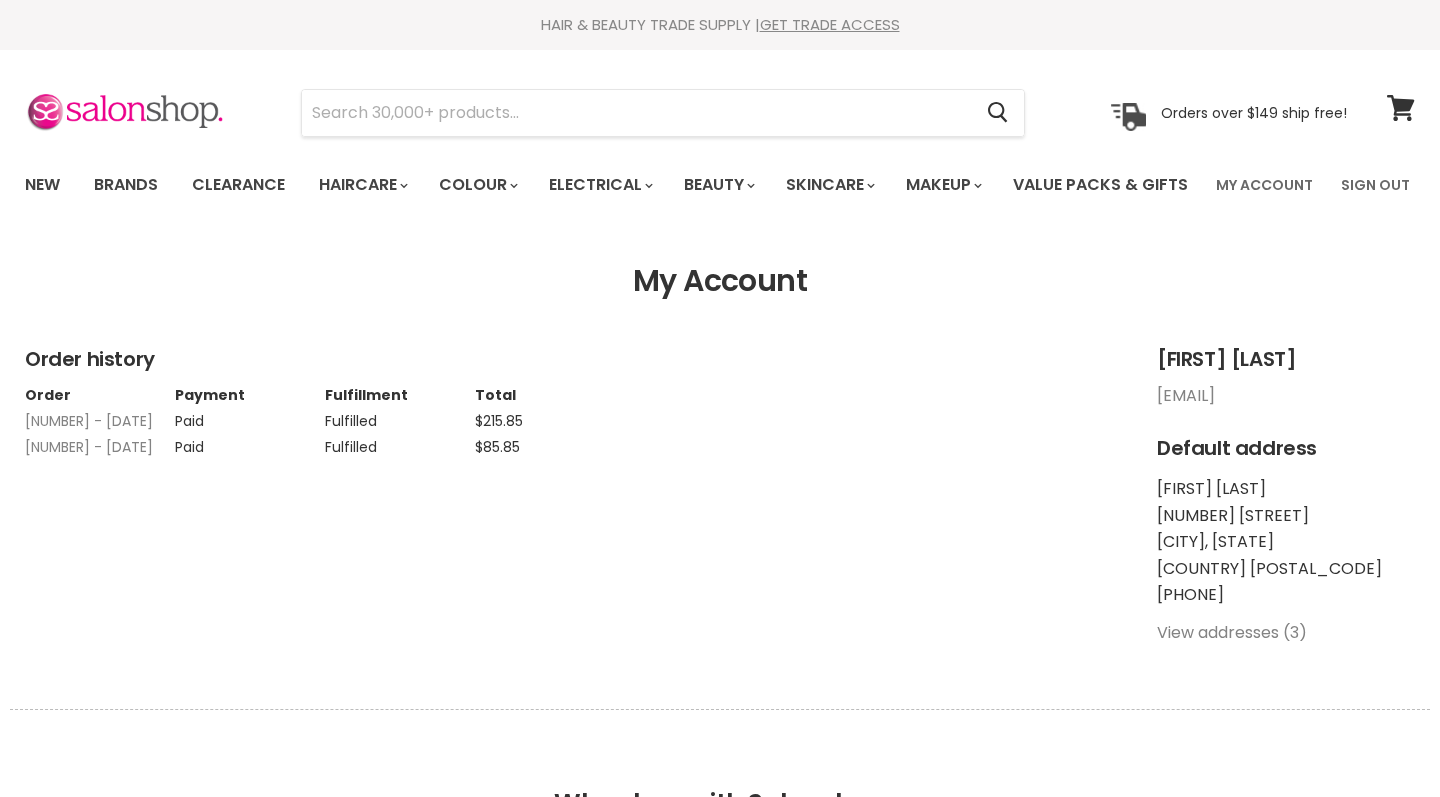 scroll, scrollTop: 0, scrollLeft: 0, axis: both 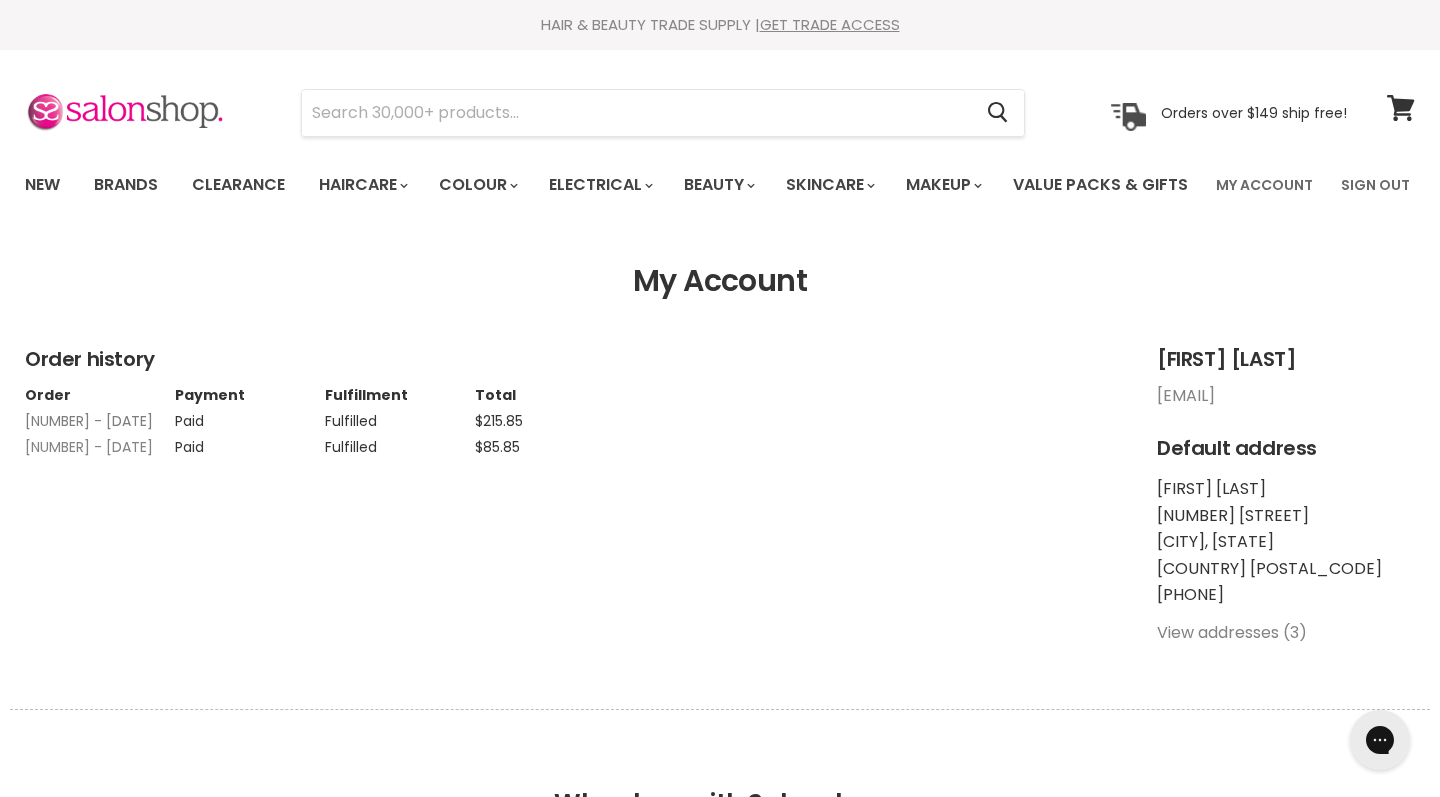 click on "#70498 - 11 Sep, 2024" at bounding box center (89, 421) 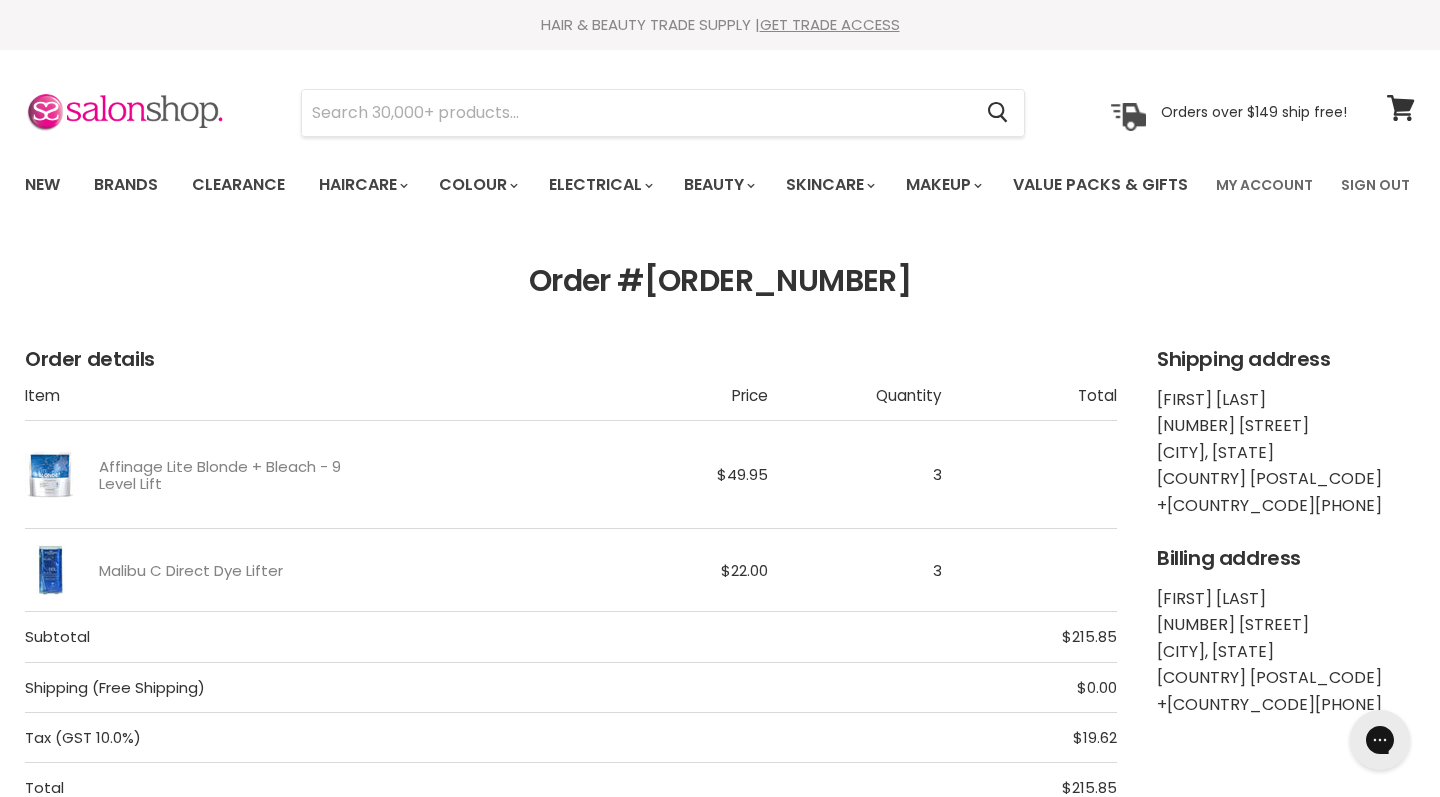 scroll, scrollTop: 0, scrollLeft: 0, axis: both 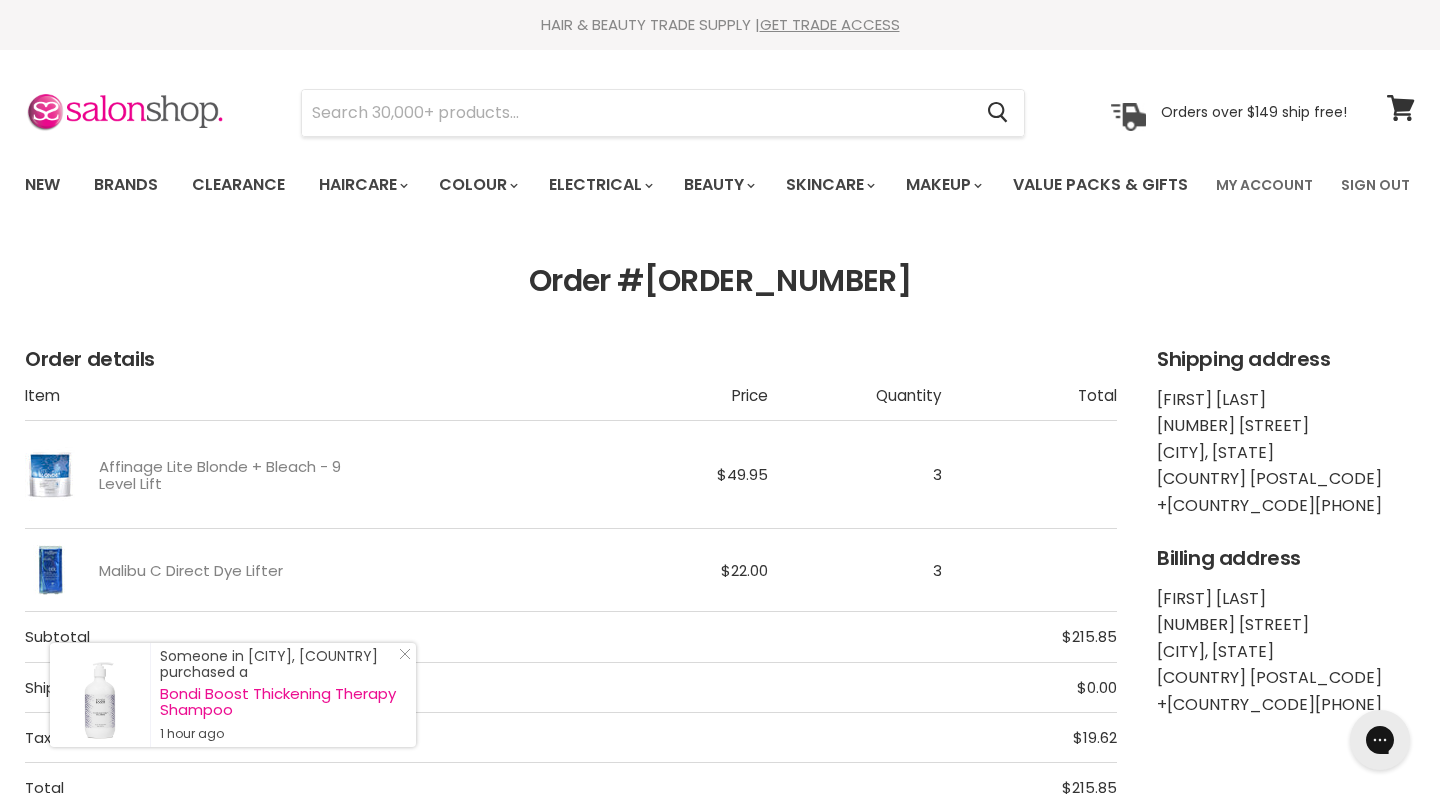 click on "Order details
Item
Price
Quantity
Total
Affinage Lite Blonde + Bleach - 9 Level Lift
$49.95
3" at bounding box center (571, 580) 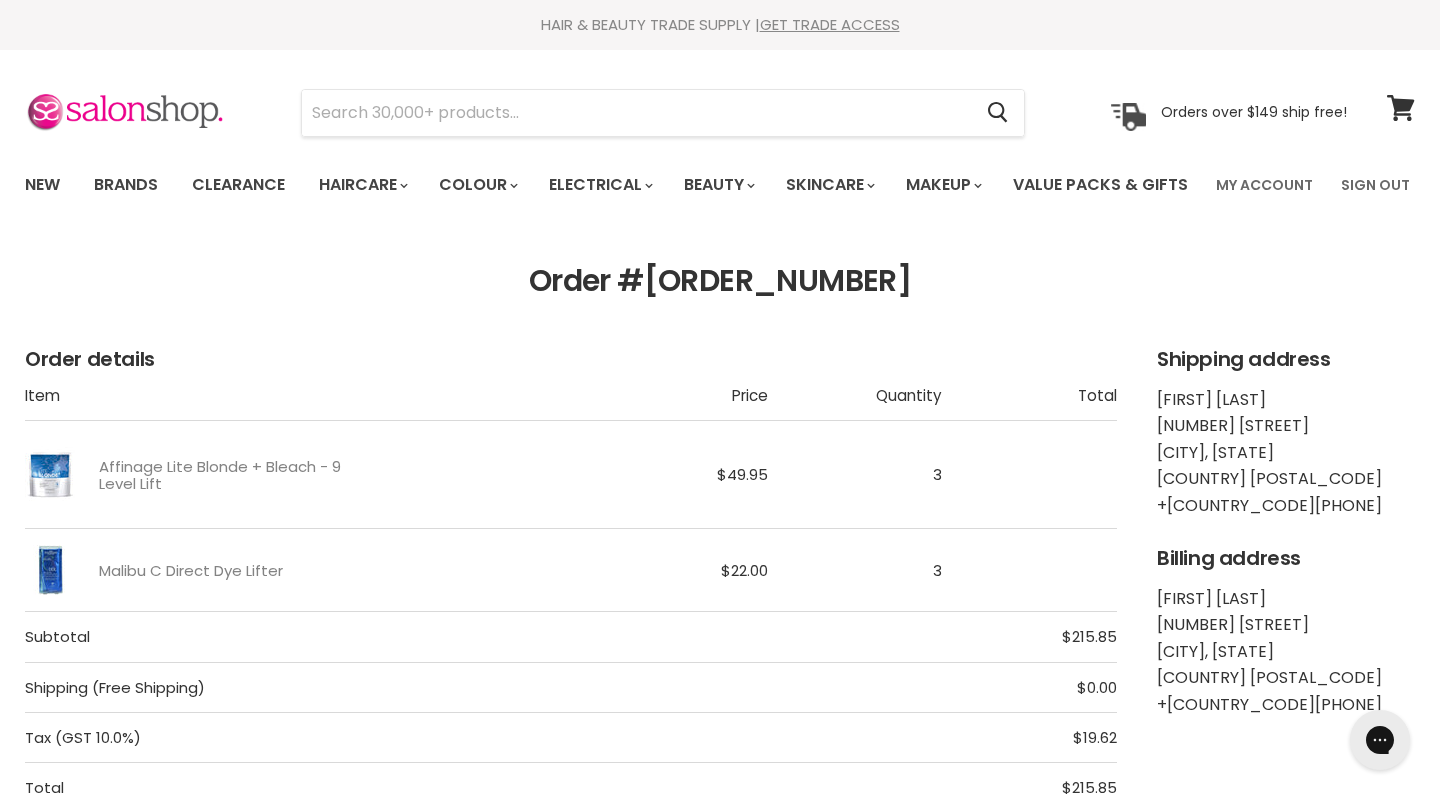scroll, scrollTop: 0, scrollLeft: 0, axis: both 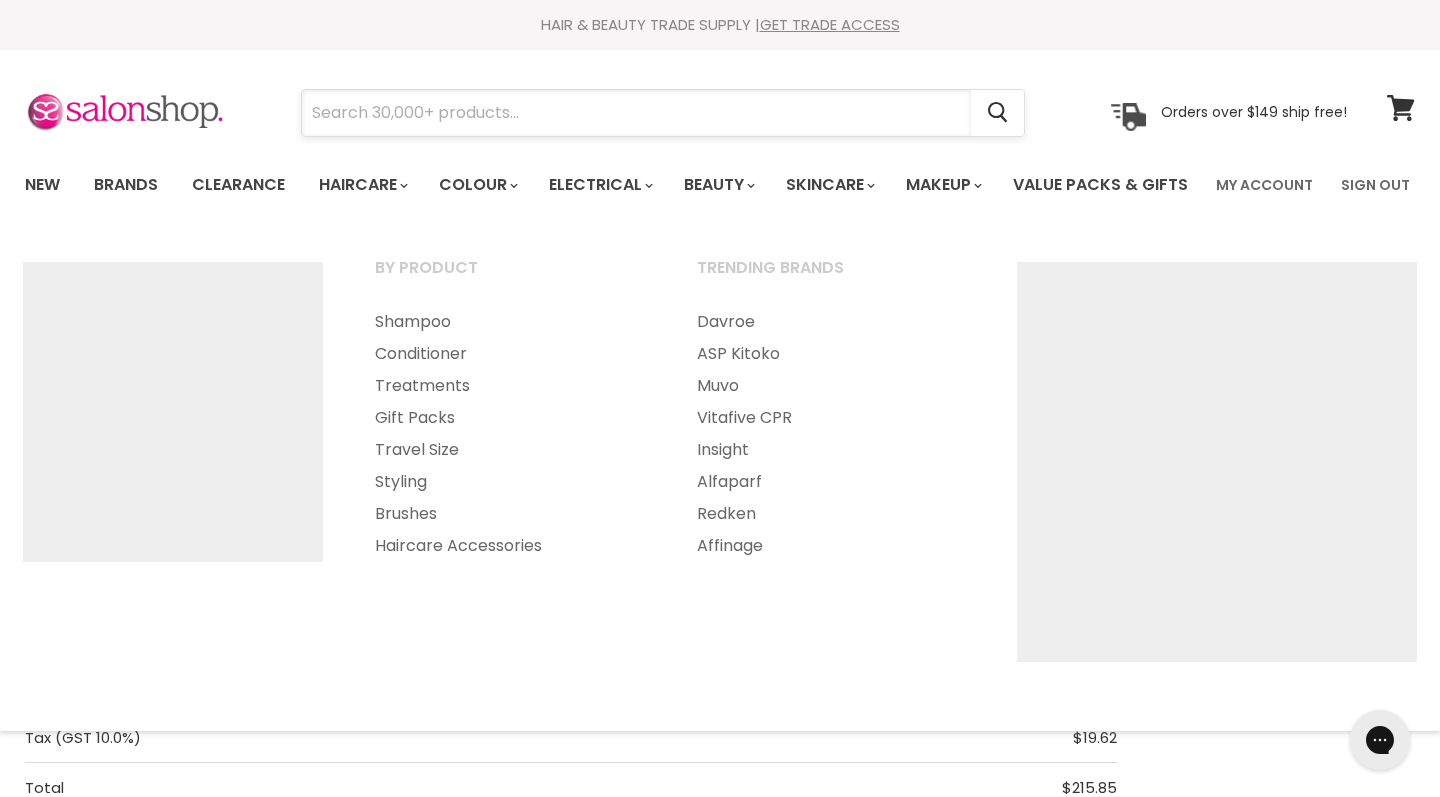 click at bounding box center [636, 113] 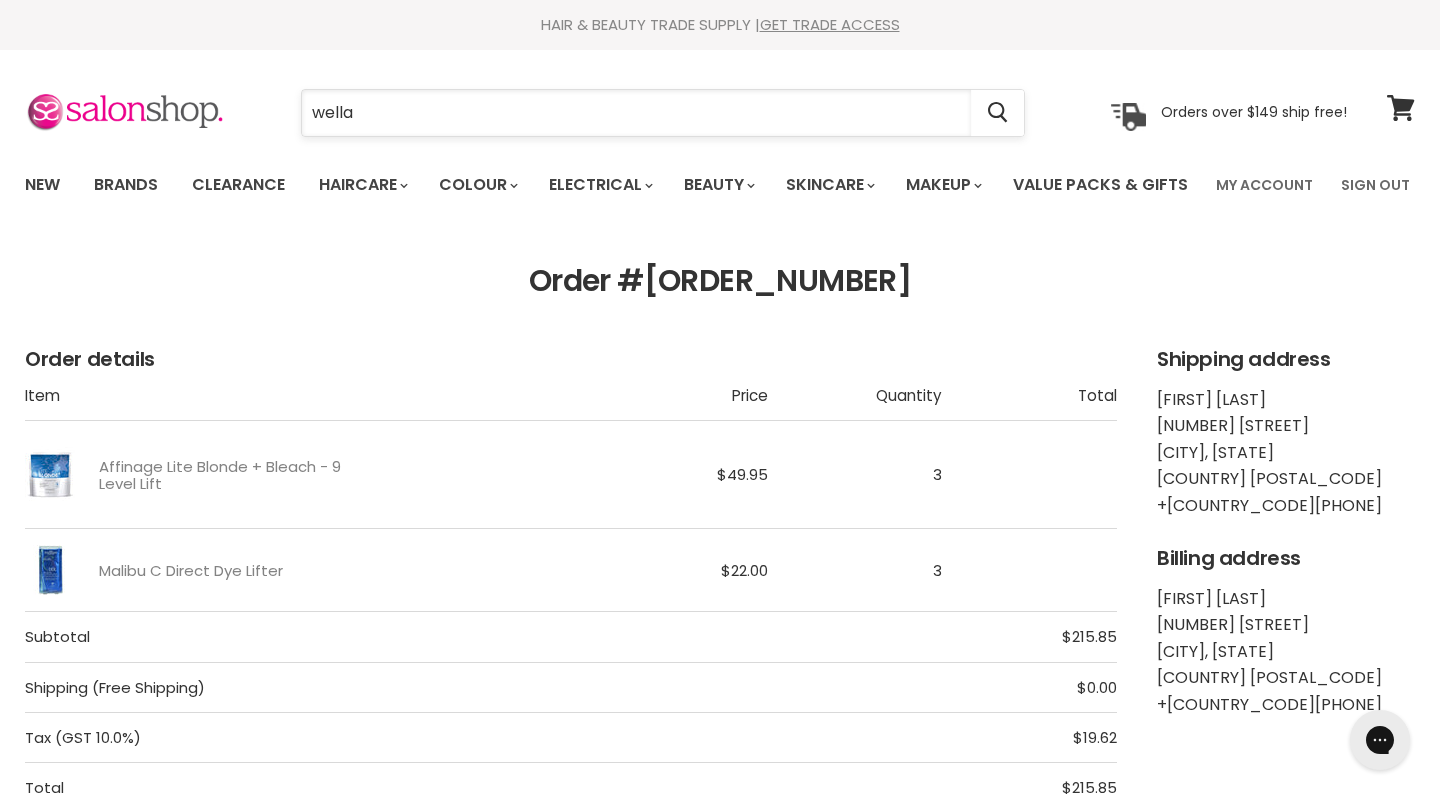 type on "wella" 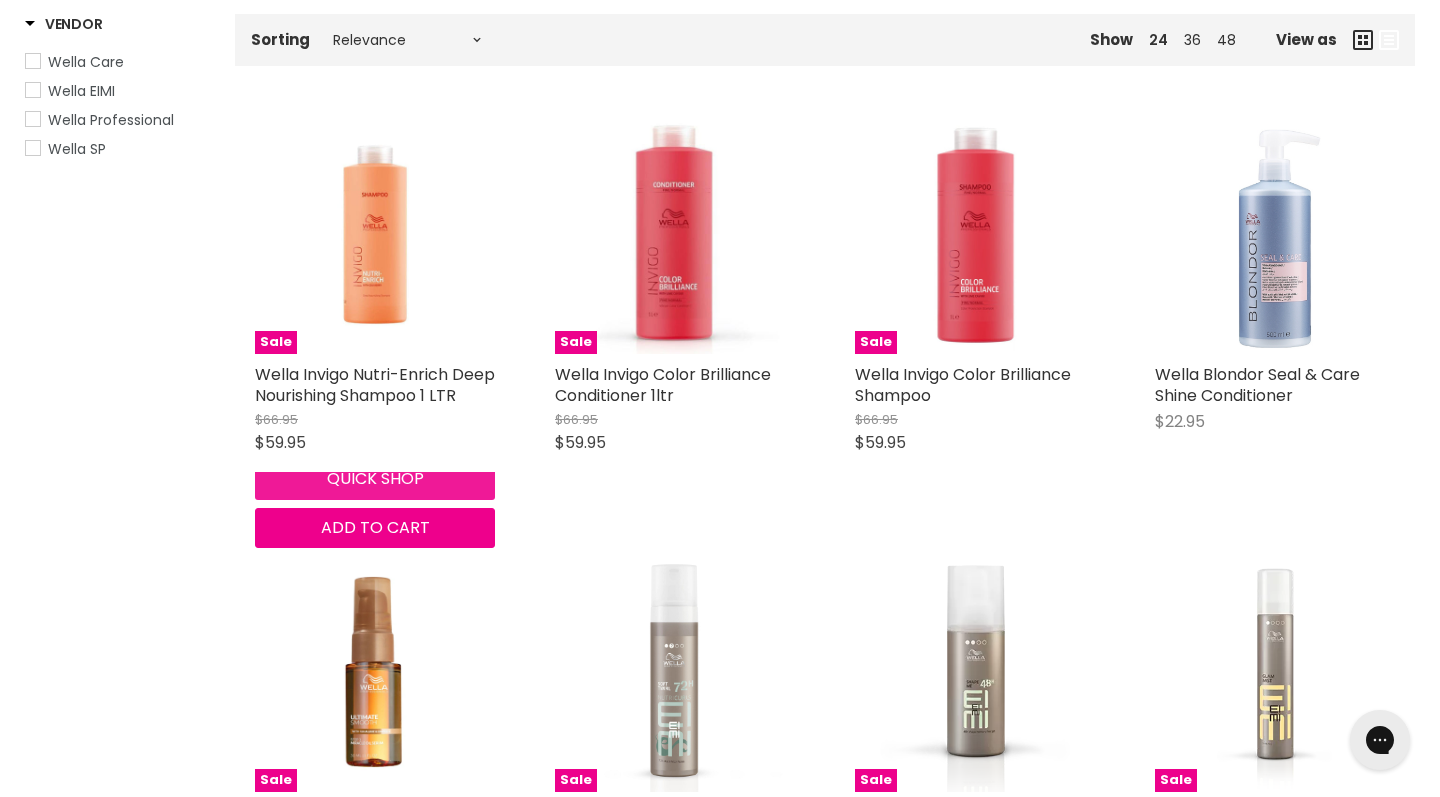 scroll, scrollTop: 0, scrollLeft: 0, axis: both 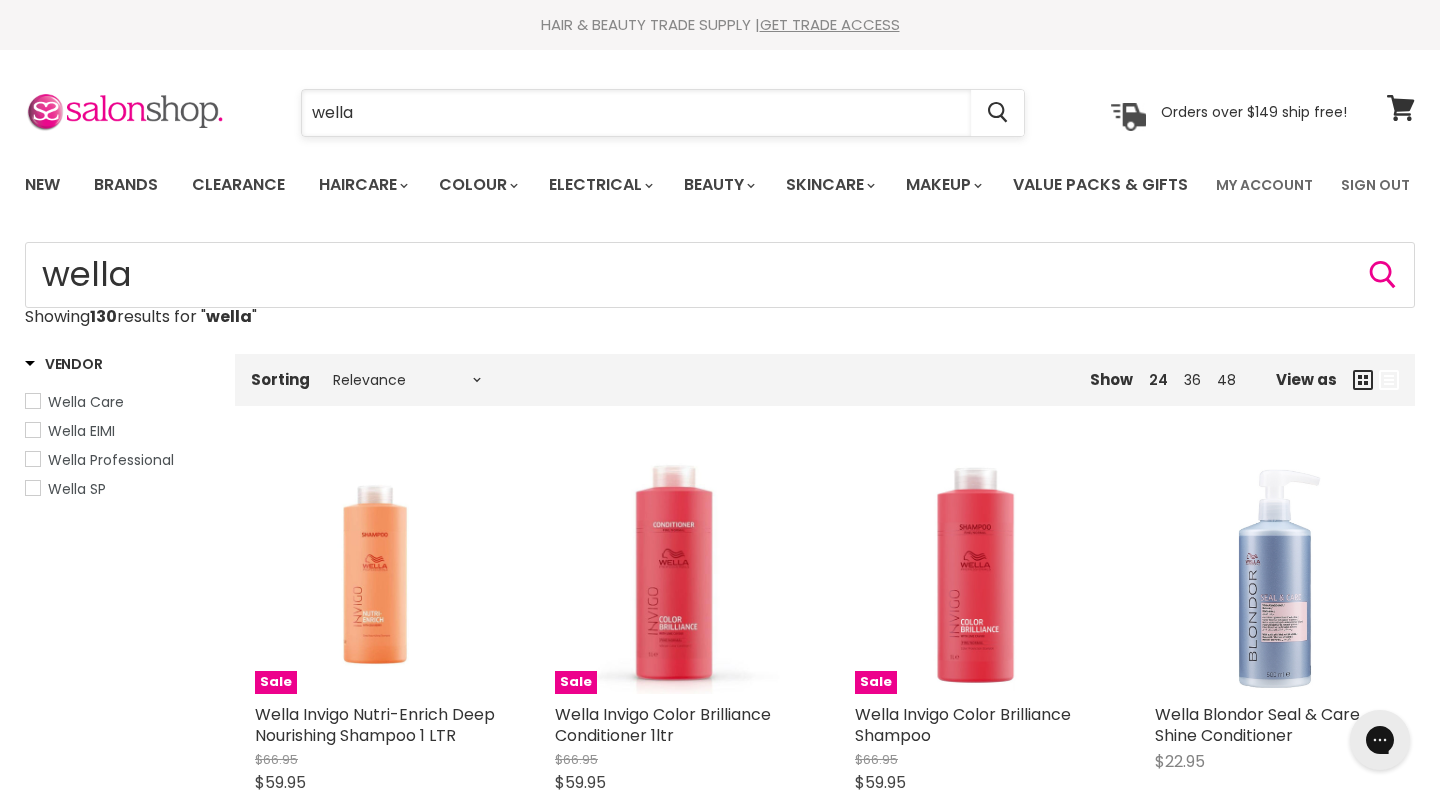 click on "wella" at bounding box center [636, 113] 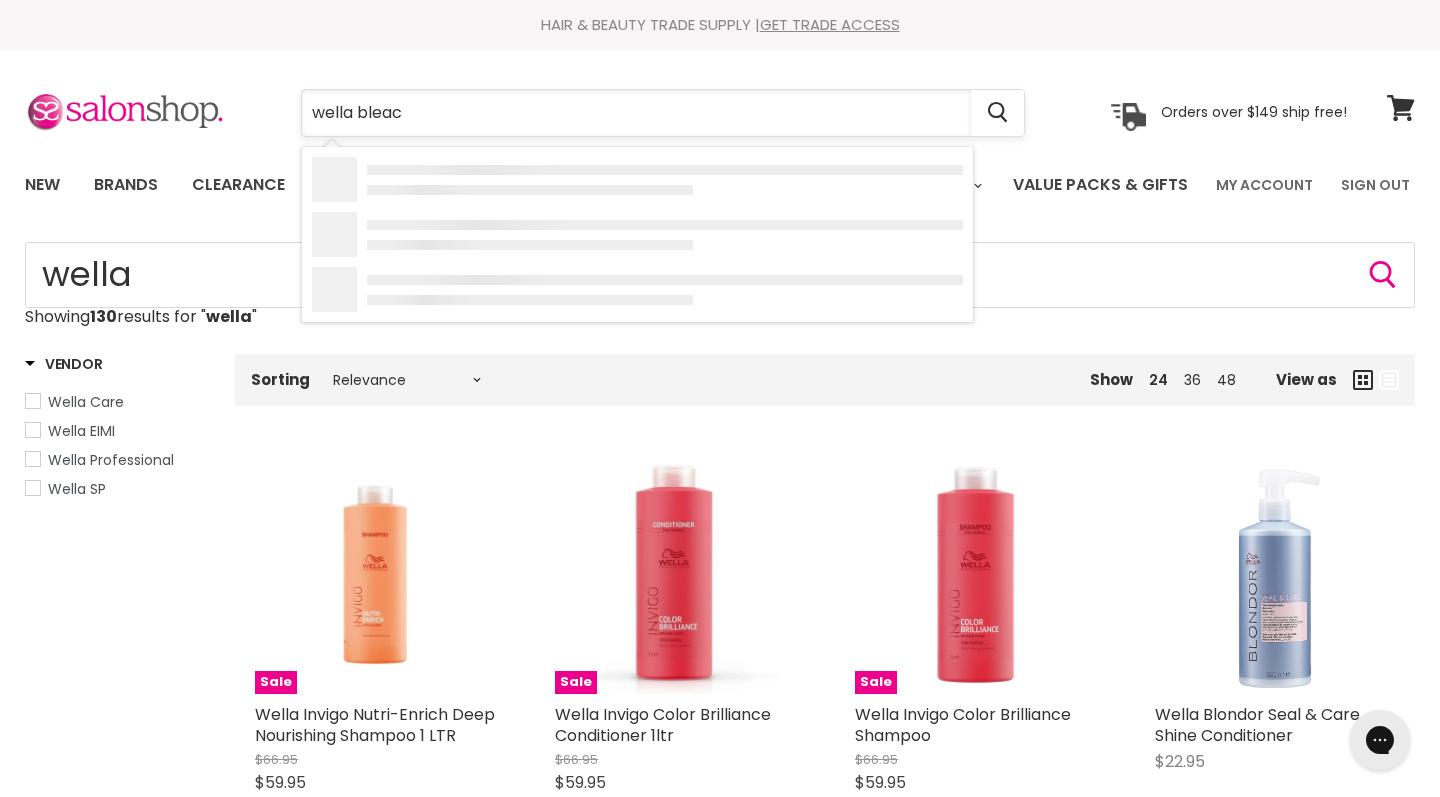 type on "wella bleach" 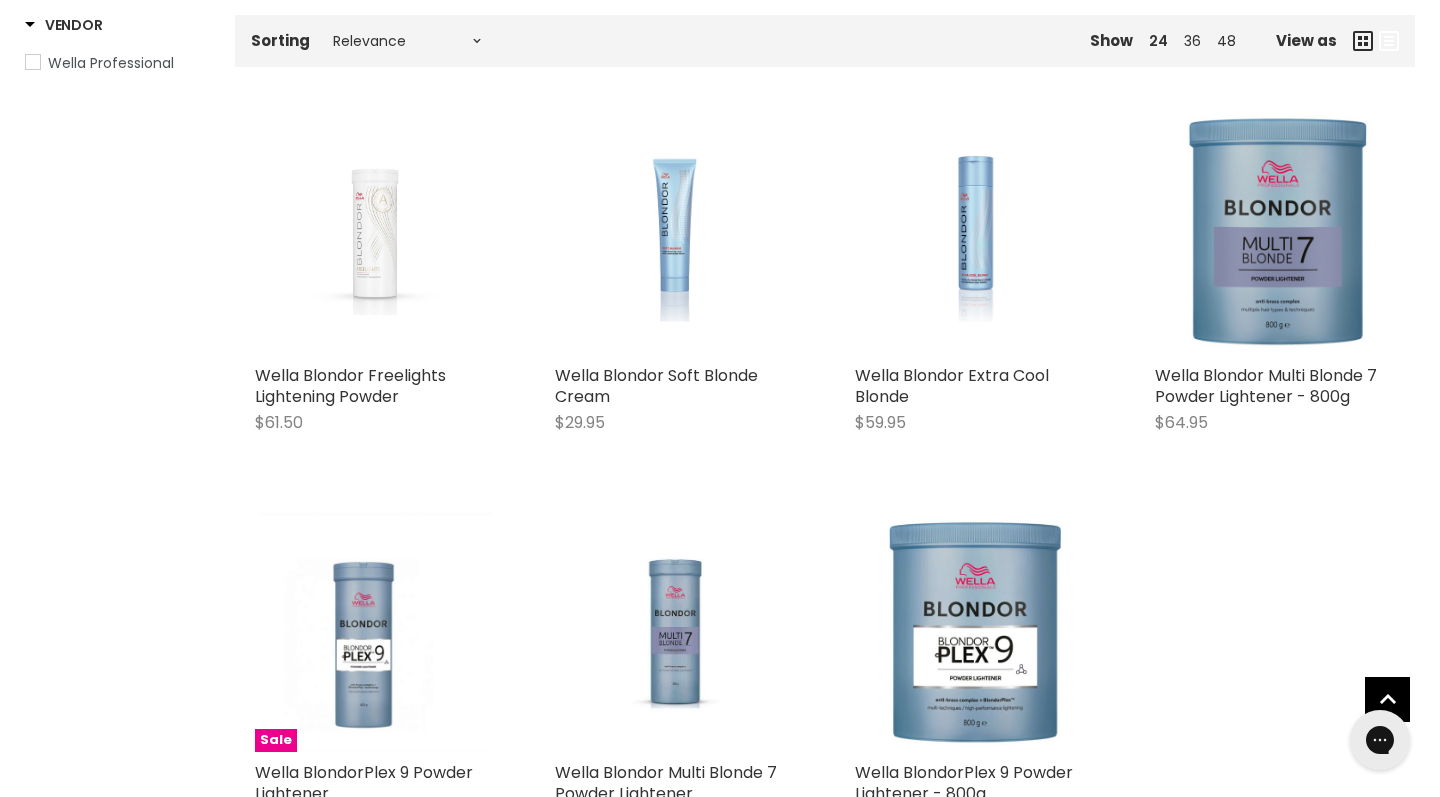 scroll, scrollTop: 0, scrollLeft: 0, axis: both 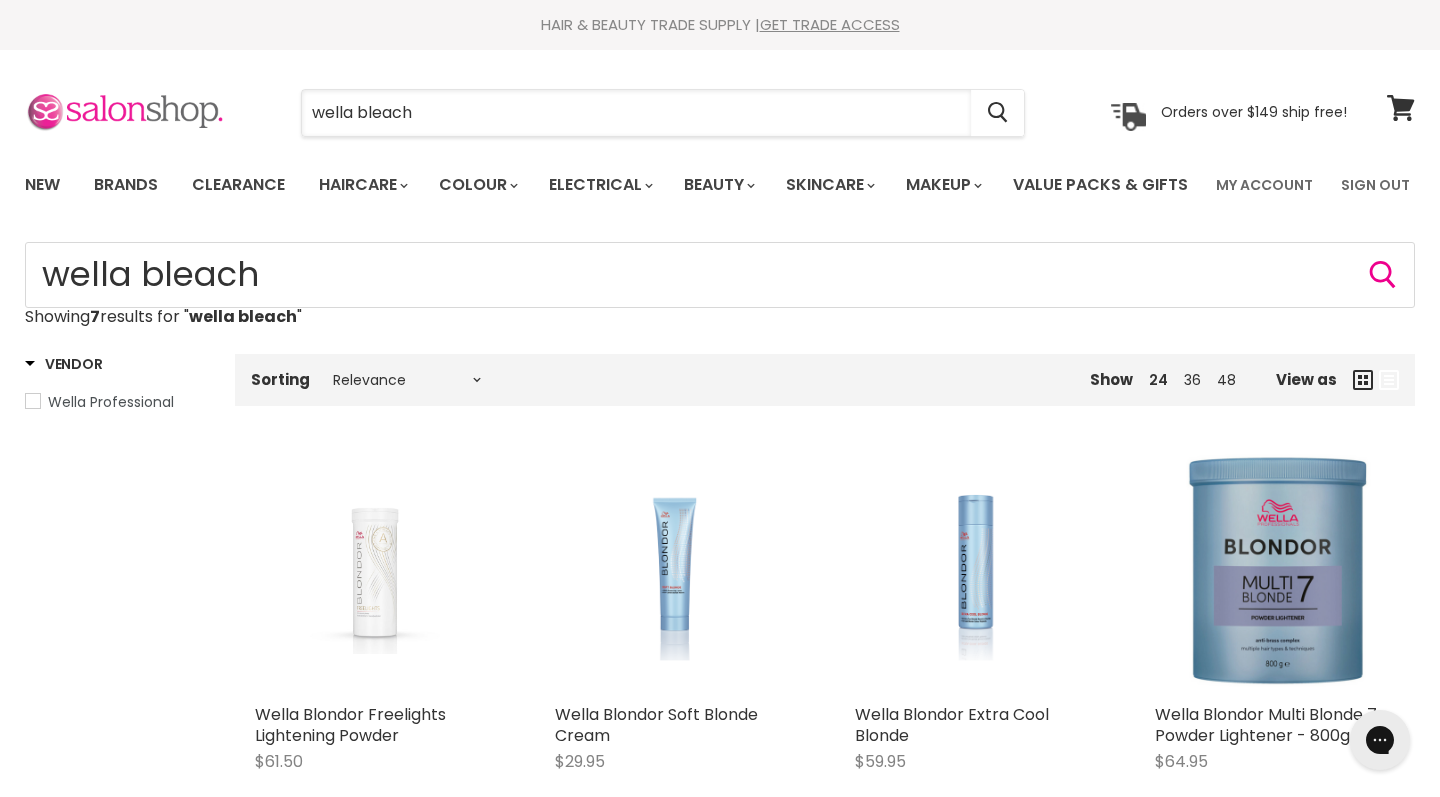 drag, startPoint x: 459, startPoint y: 106, endPoint x: 50, endPoint y: 106, distance: 409 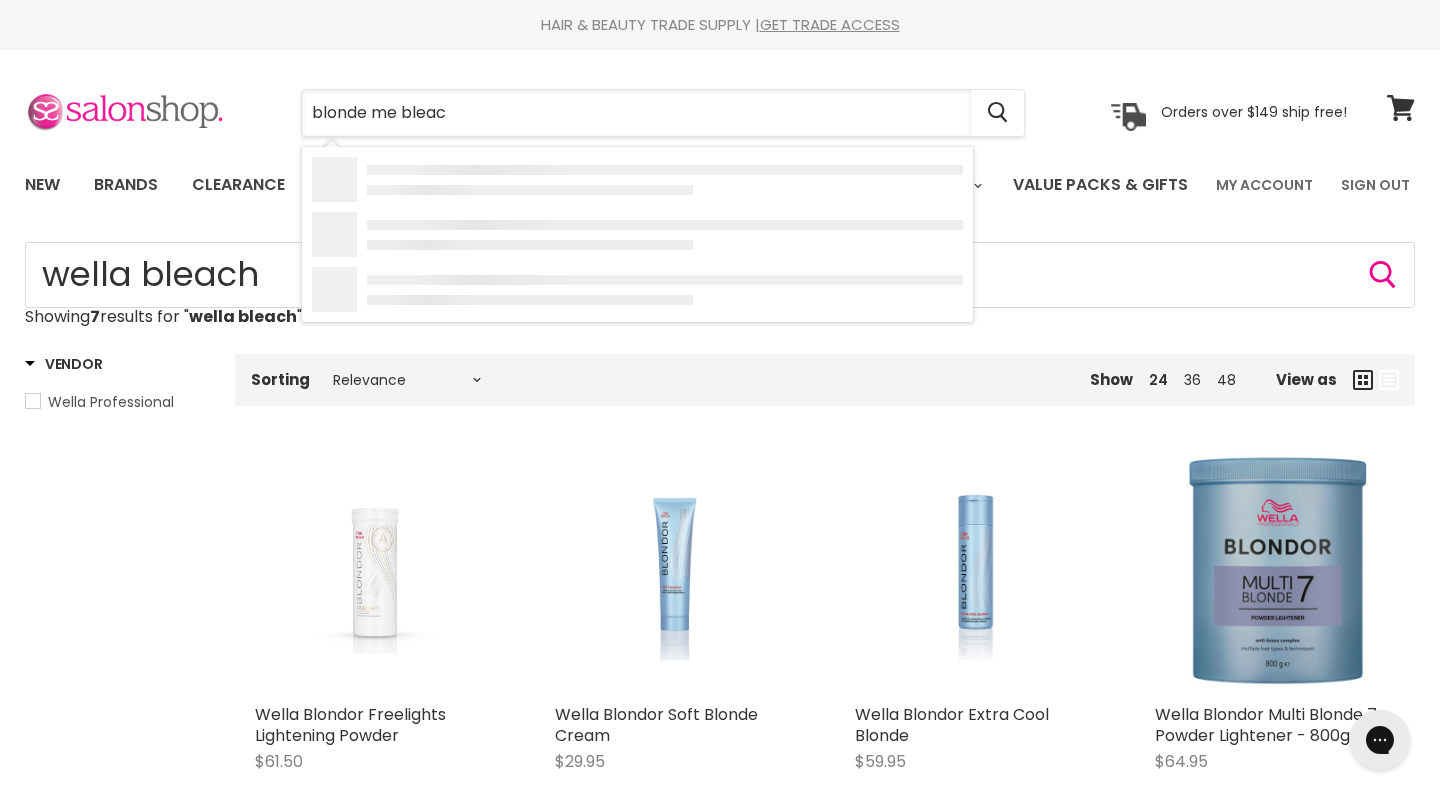 type on "blonde me bleach" 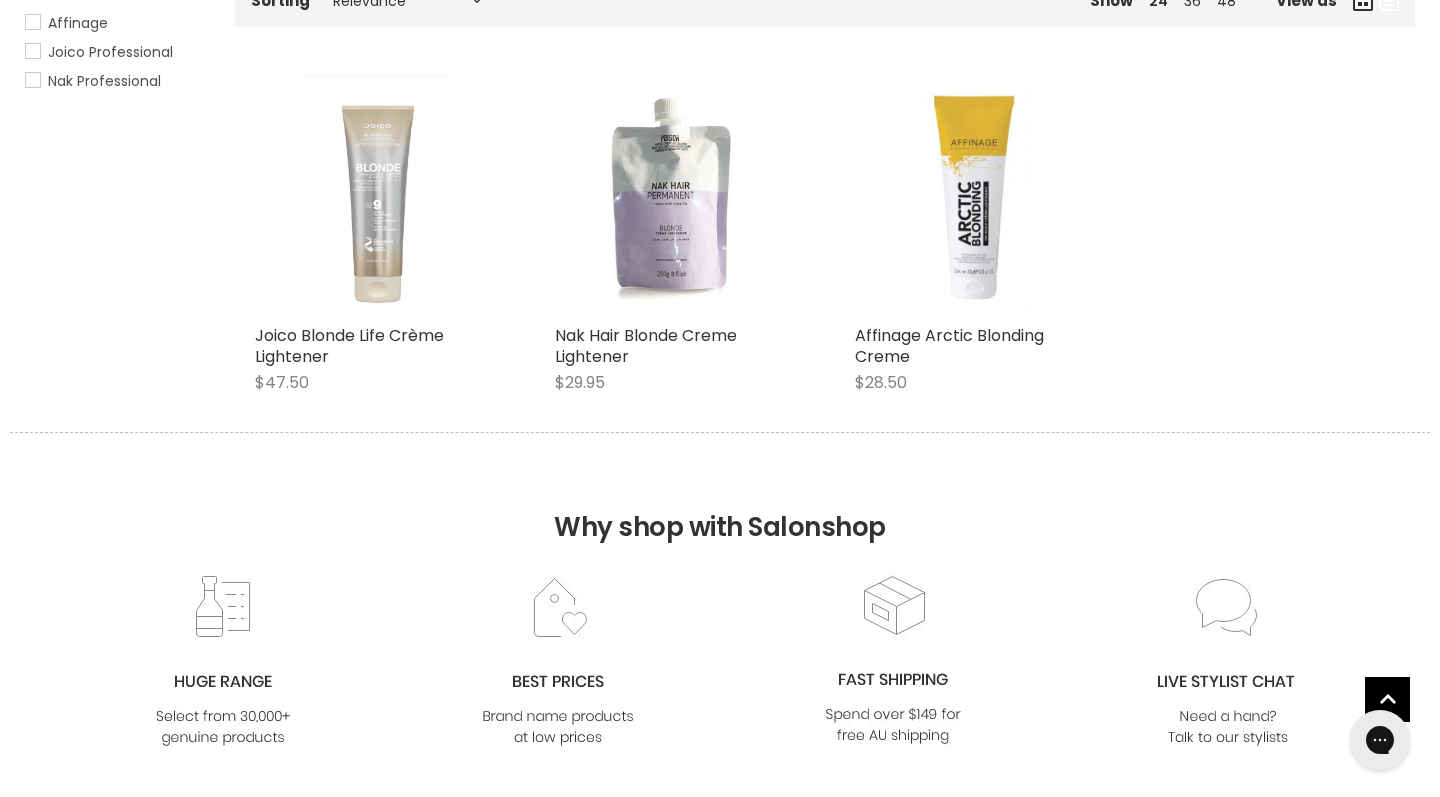 scroll, scrollTop: 0, scrollLeft: 0, axis: both 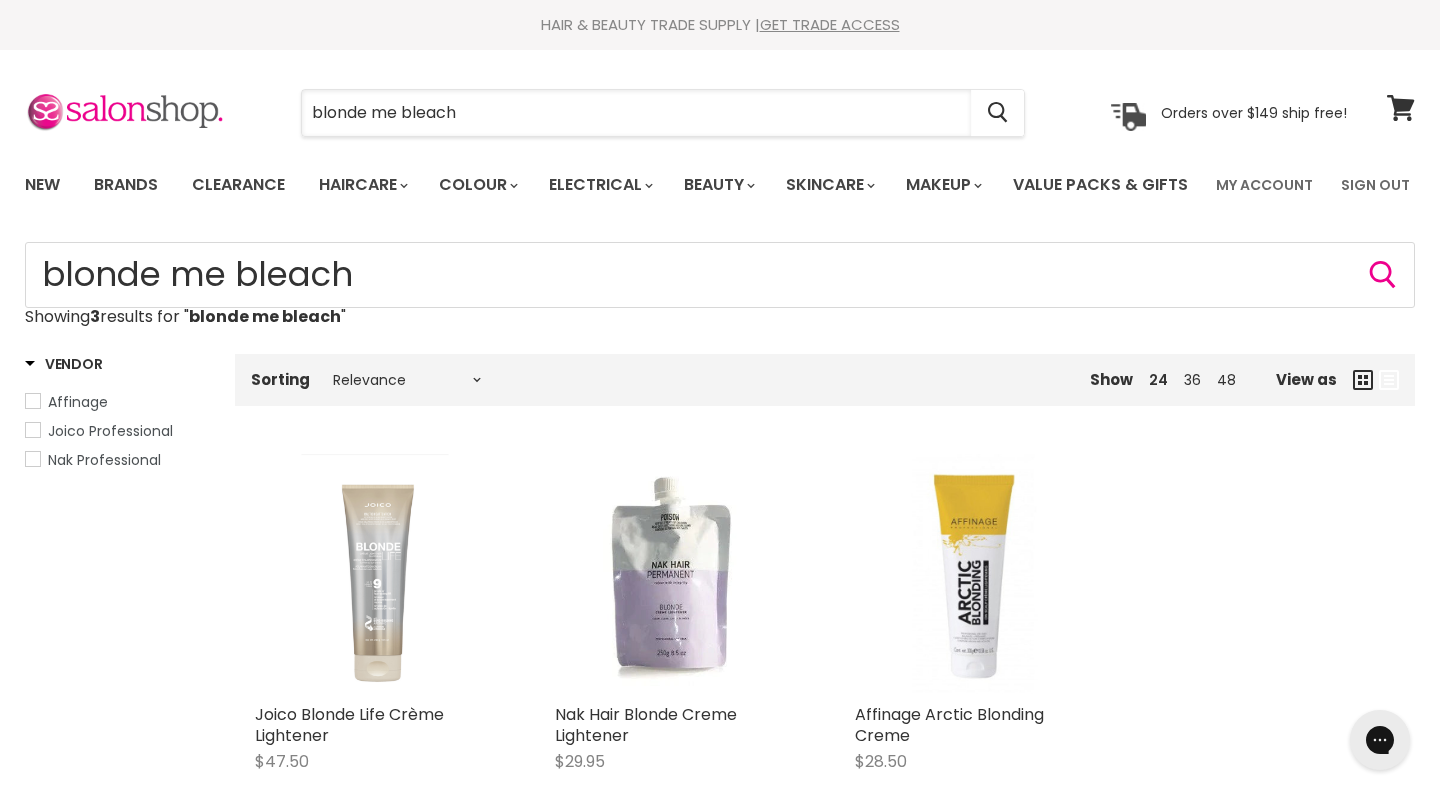 drag, startPoint x: 495, startPoint y: 120, endPoint x: 169, endPoint y: 70, distance: 329.81207 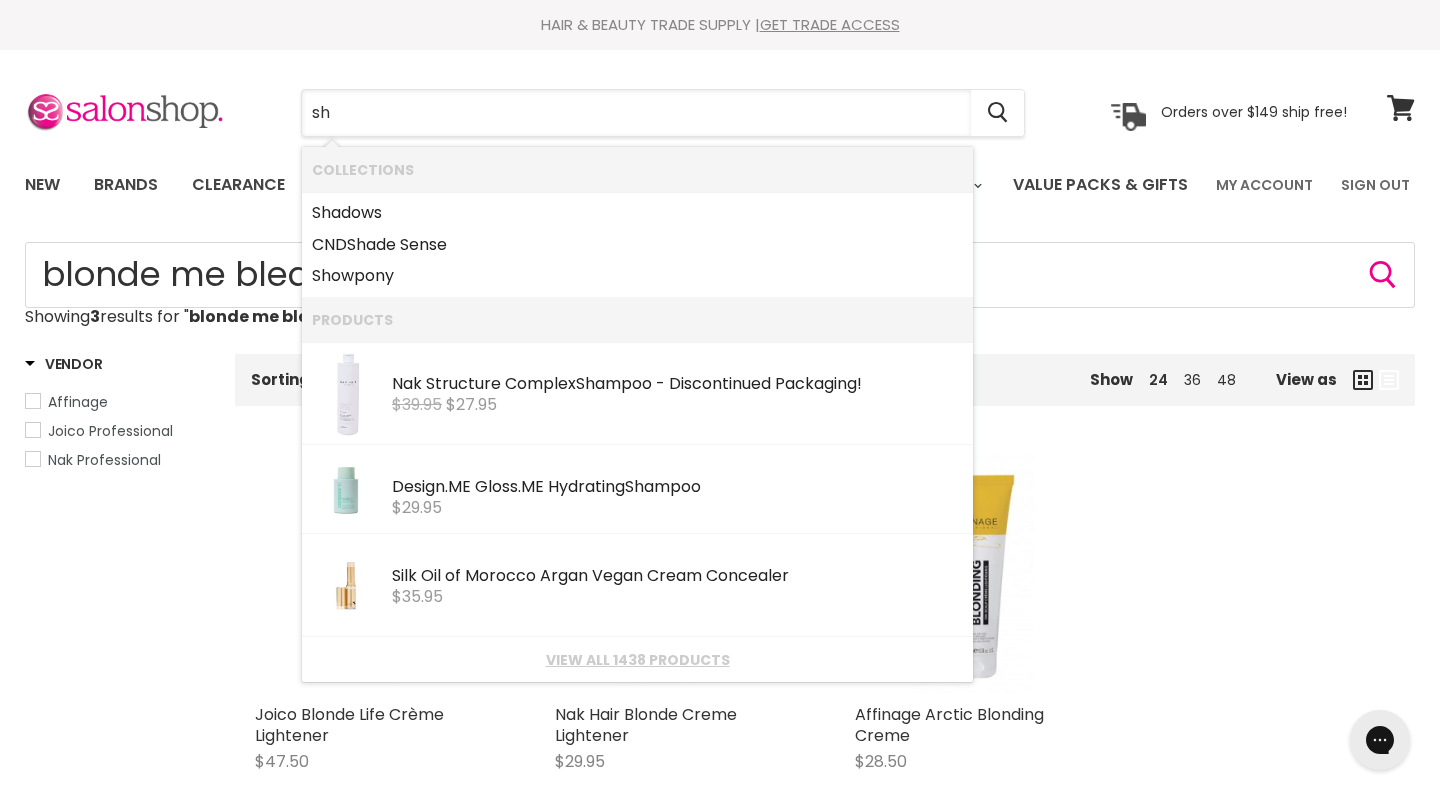 type on "sh" 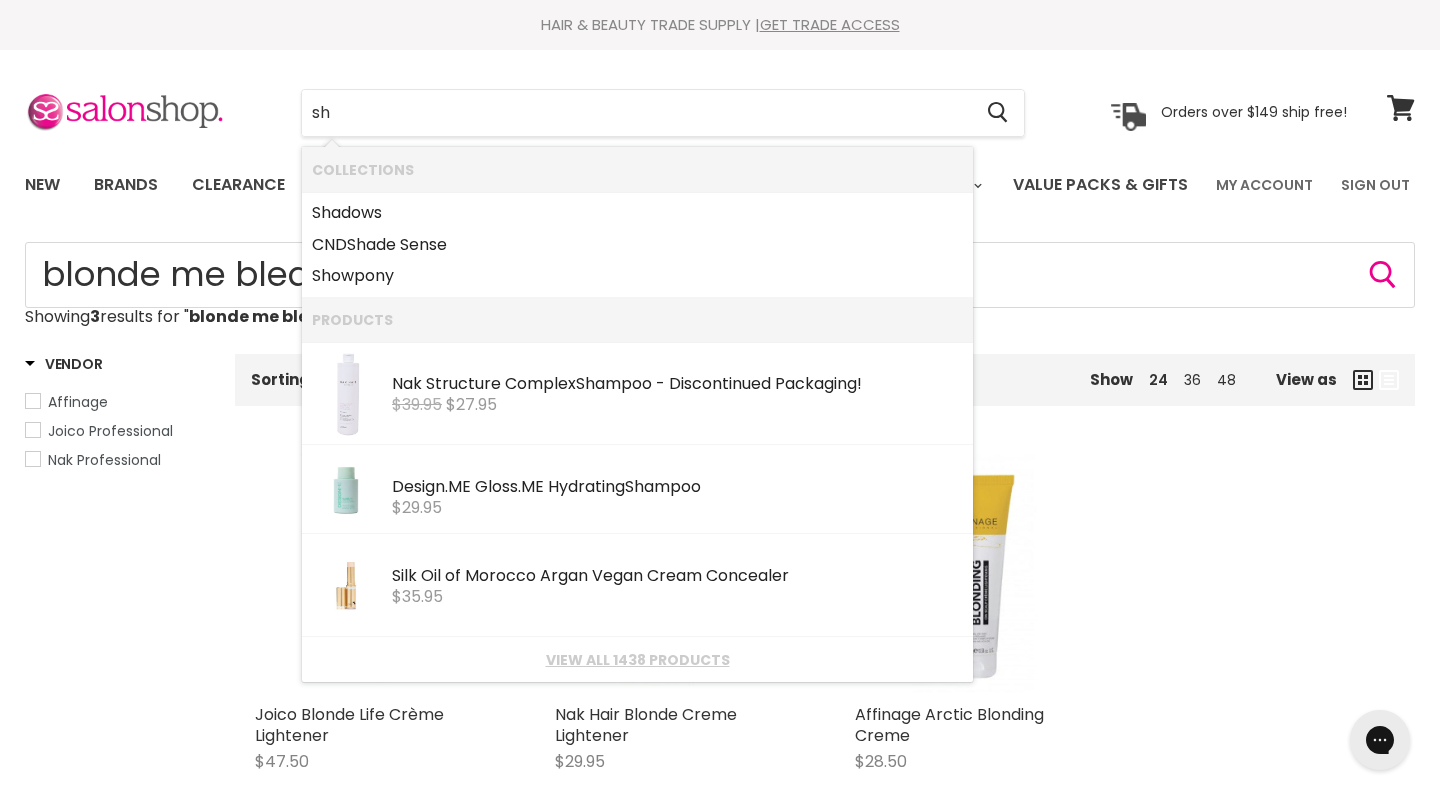 click on "Skip to content
HAIR & BEAUTY TRADE SUPPLY   |    GET TRADE ACCESS
HAIR & BEAUTY TRADE SUPPLY   |    GET TRADE ACCESS
Menu
sh
Cancel" at bounding box center (720, 1008) 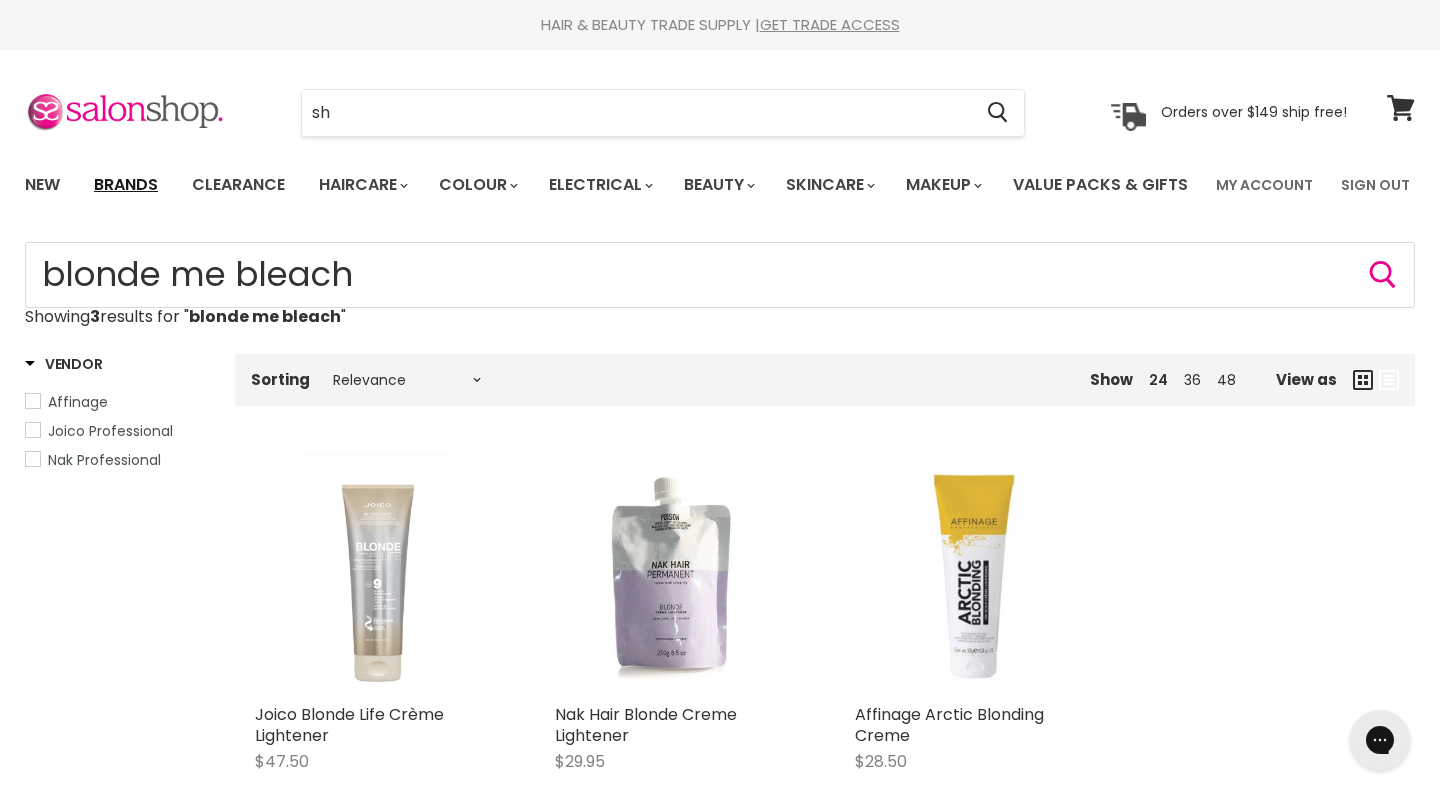 click on "Brands" at bounding box center (126, 185) 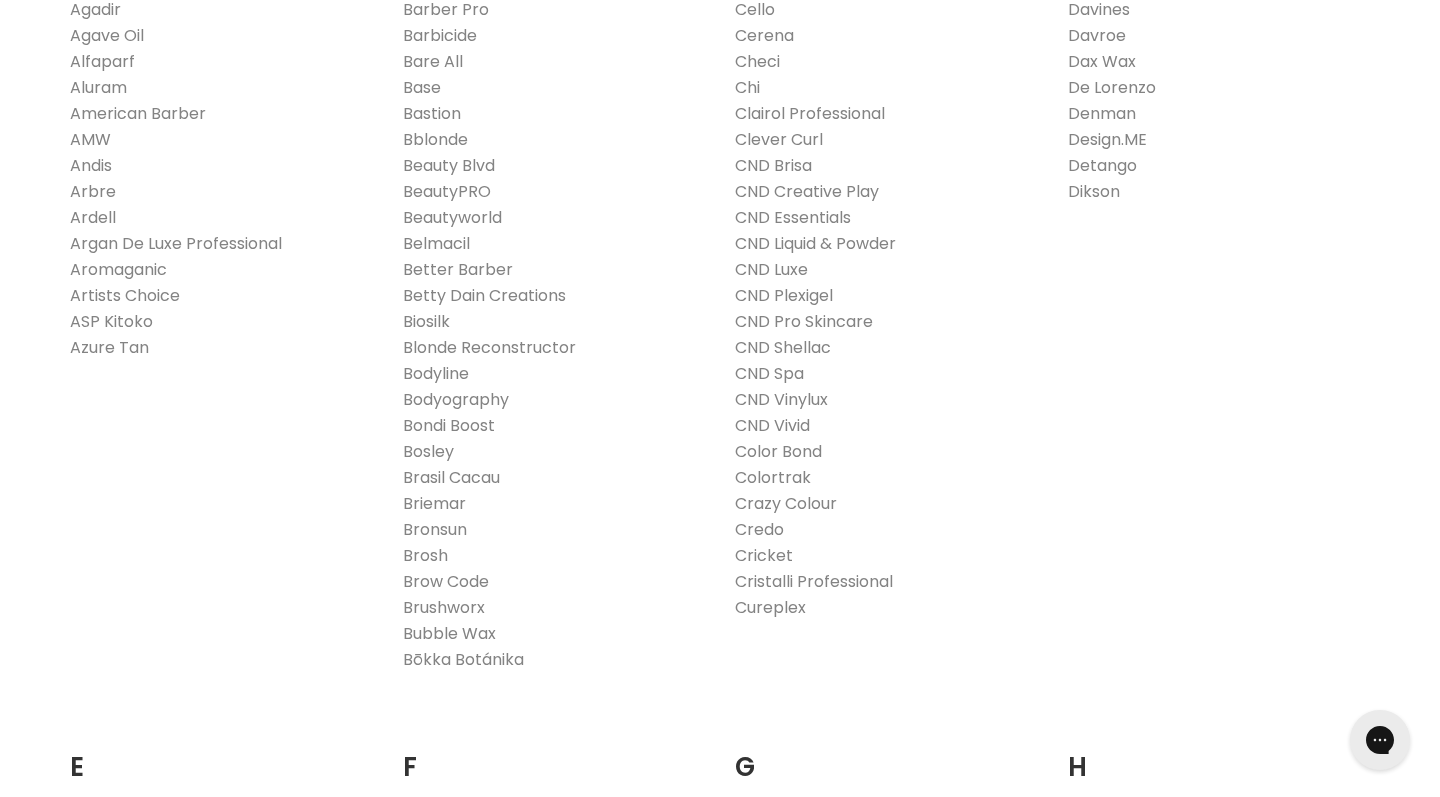 scroll, scrollTop: 0, scrollLeft: 0, axis: both 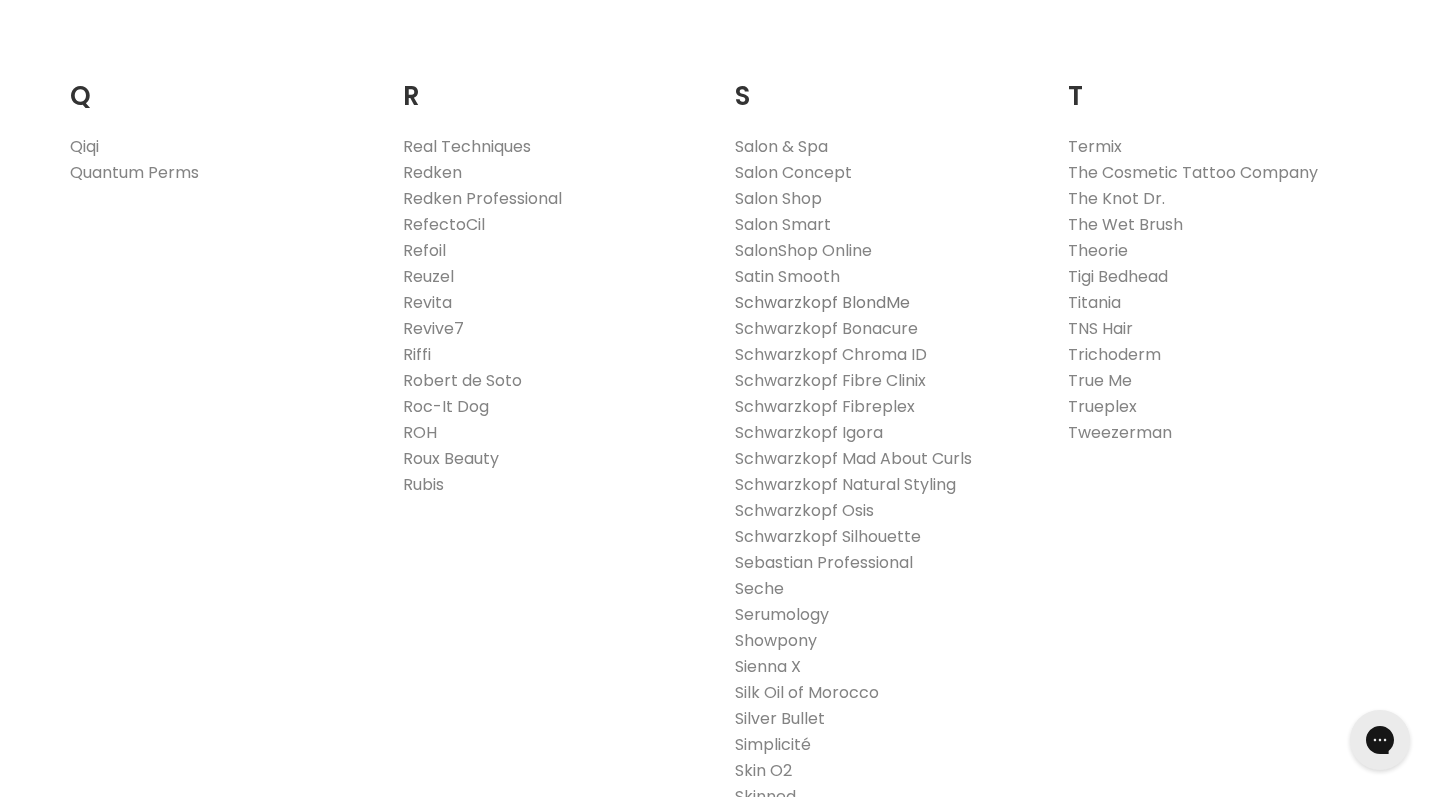 click on "Schwarzkopf BlondMe" at bounding box center (822, 302) 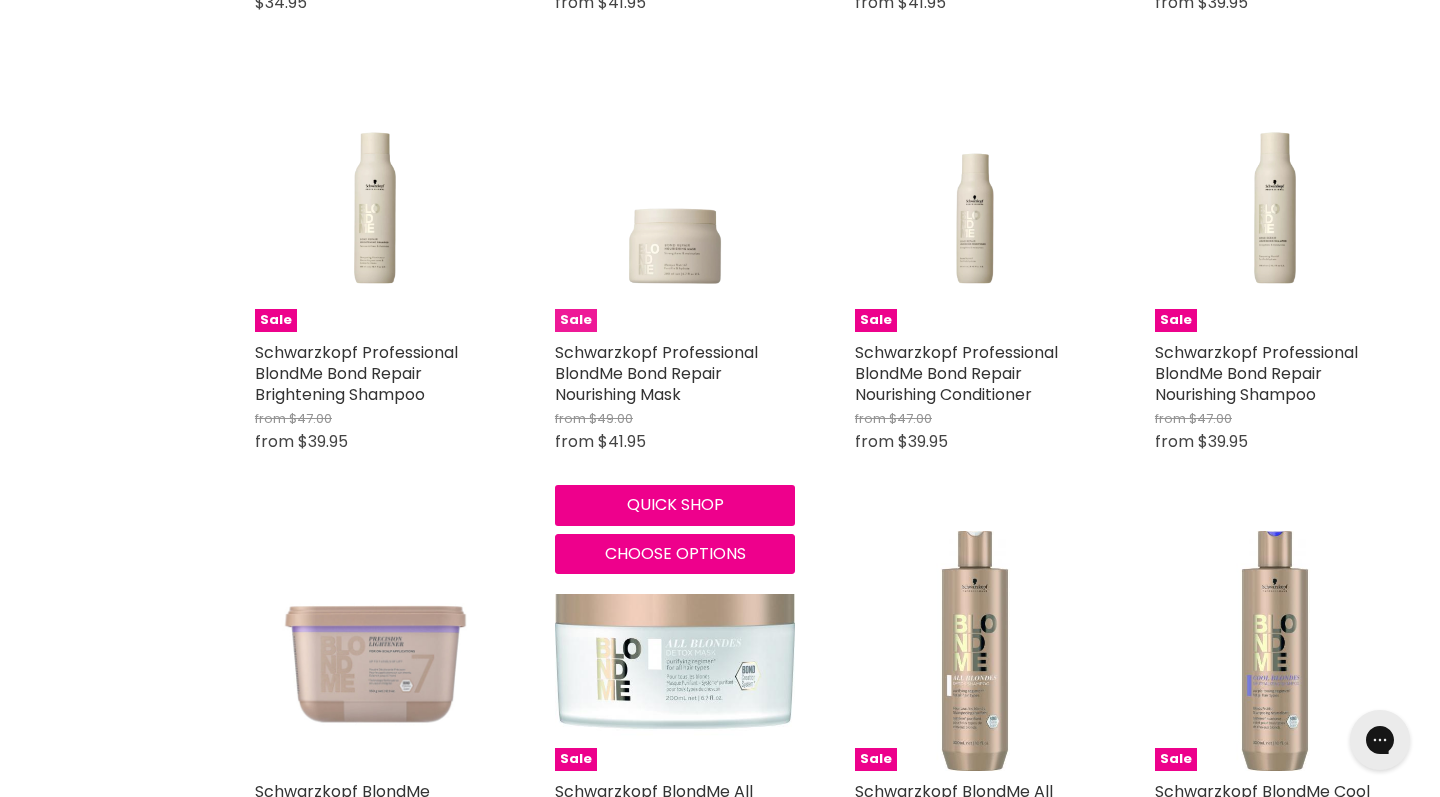 scroll, scrollTop: 0, scrollLeft: 0, axis: both 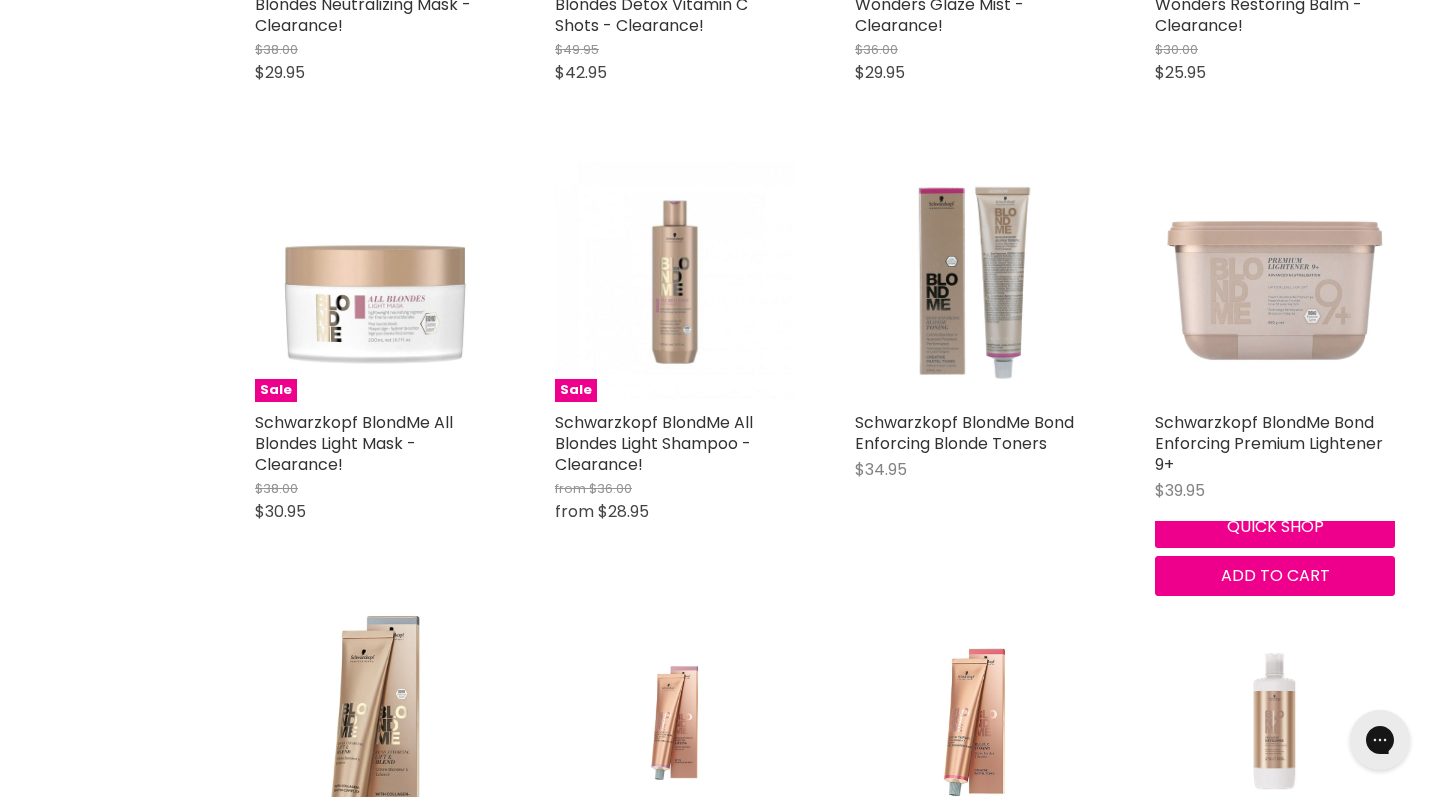 click at bounding box center [1275, 282] 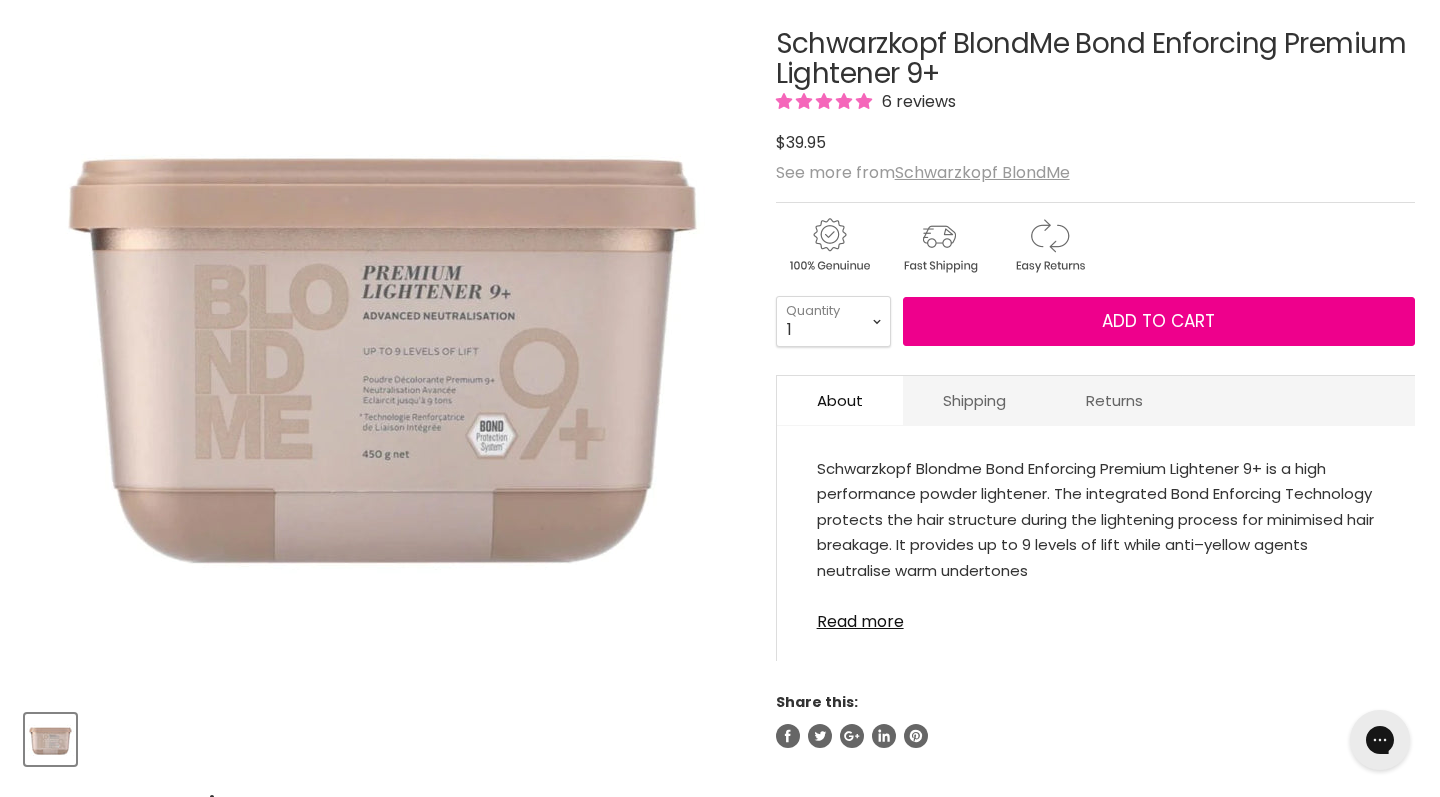 scroll, scrollTop: 266, scrollLeft: 0, axis: vertical 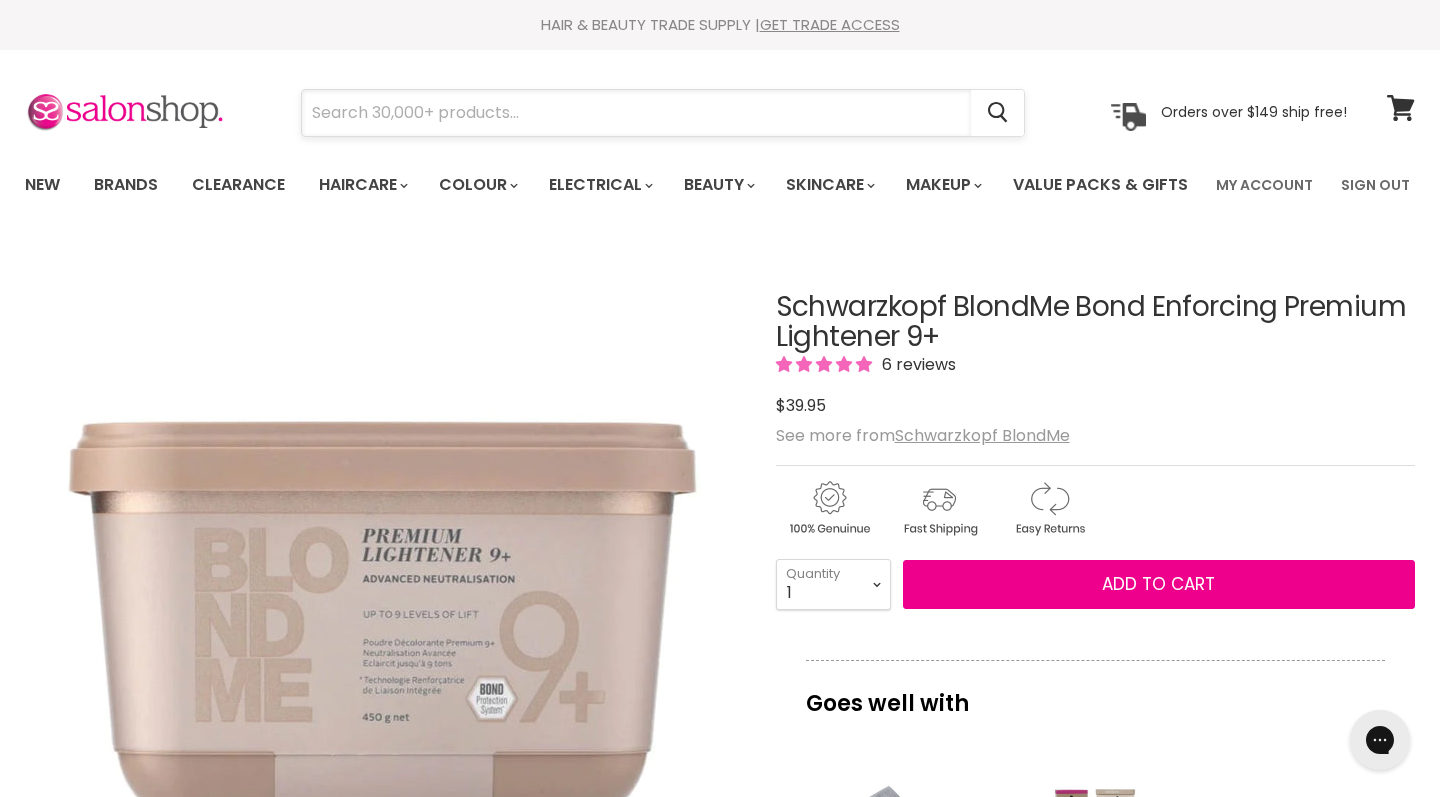 click at bounding box center [636, 113] 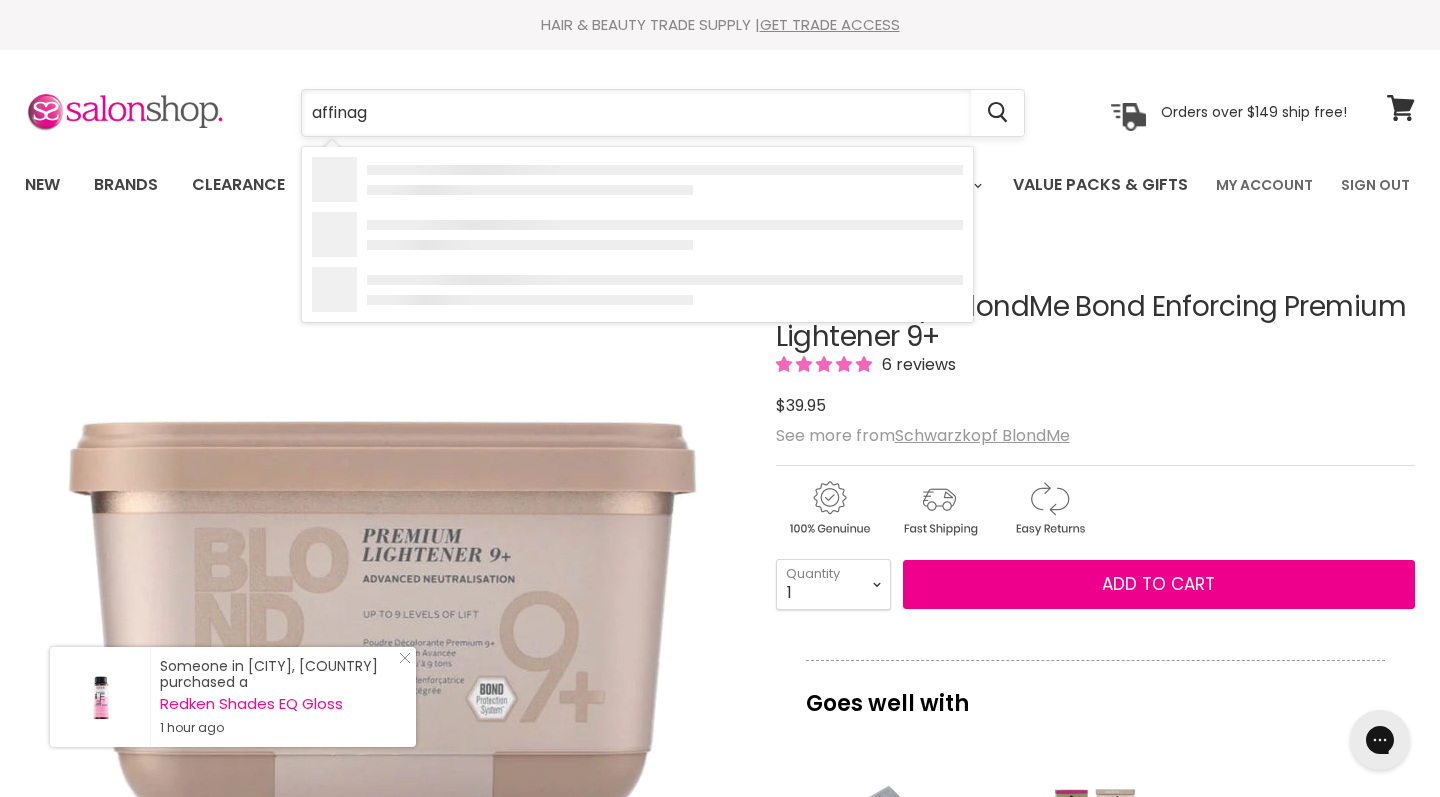 type on "affinage" 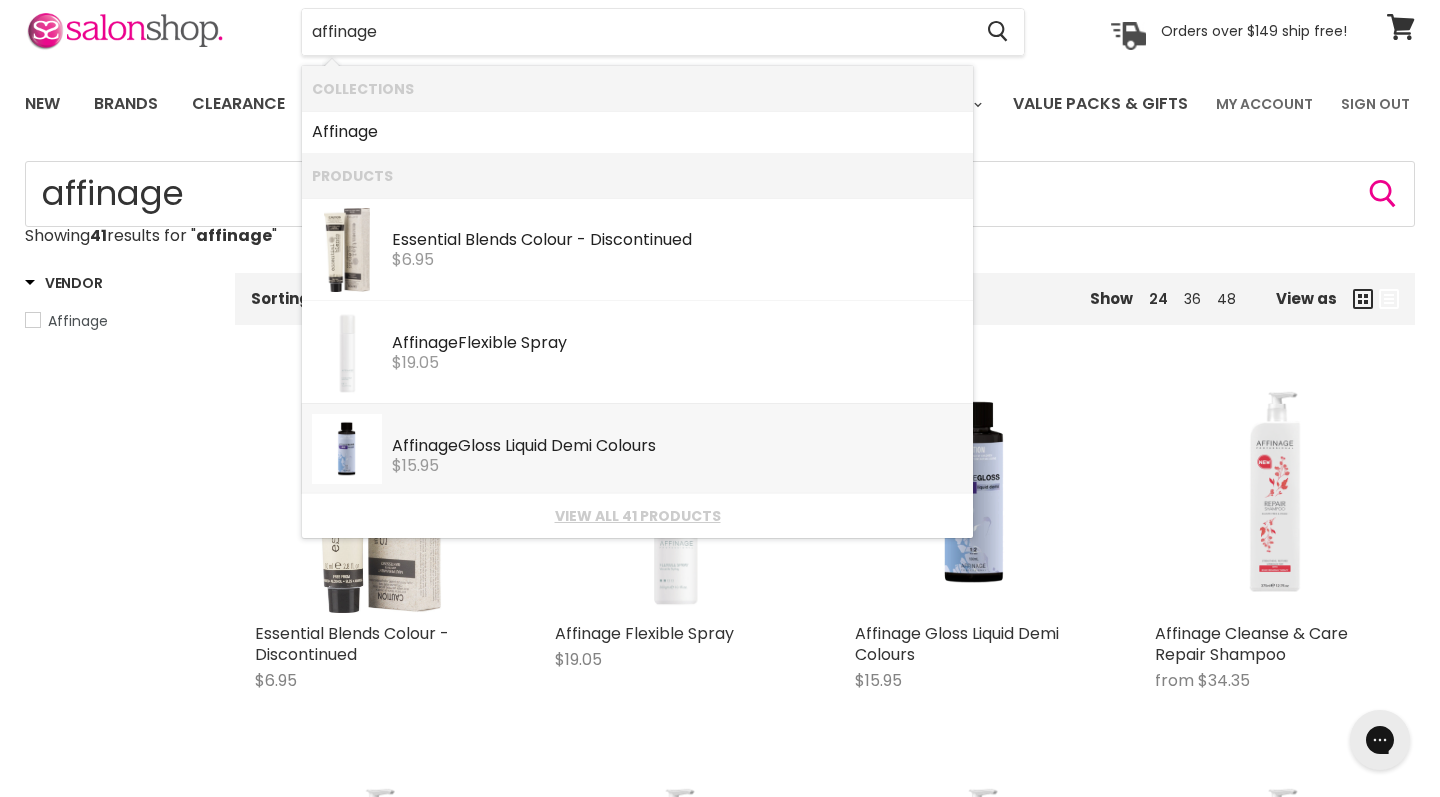 scroll, scrollTop: 0, scrollLeft: 0, axis: both 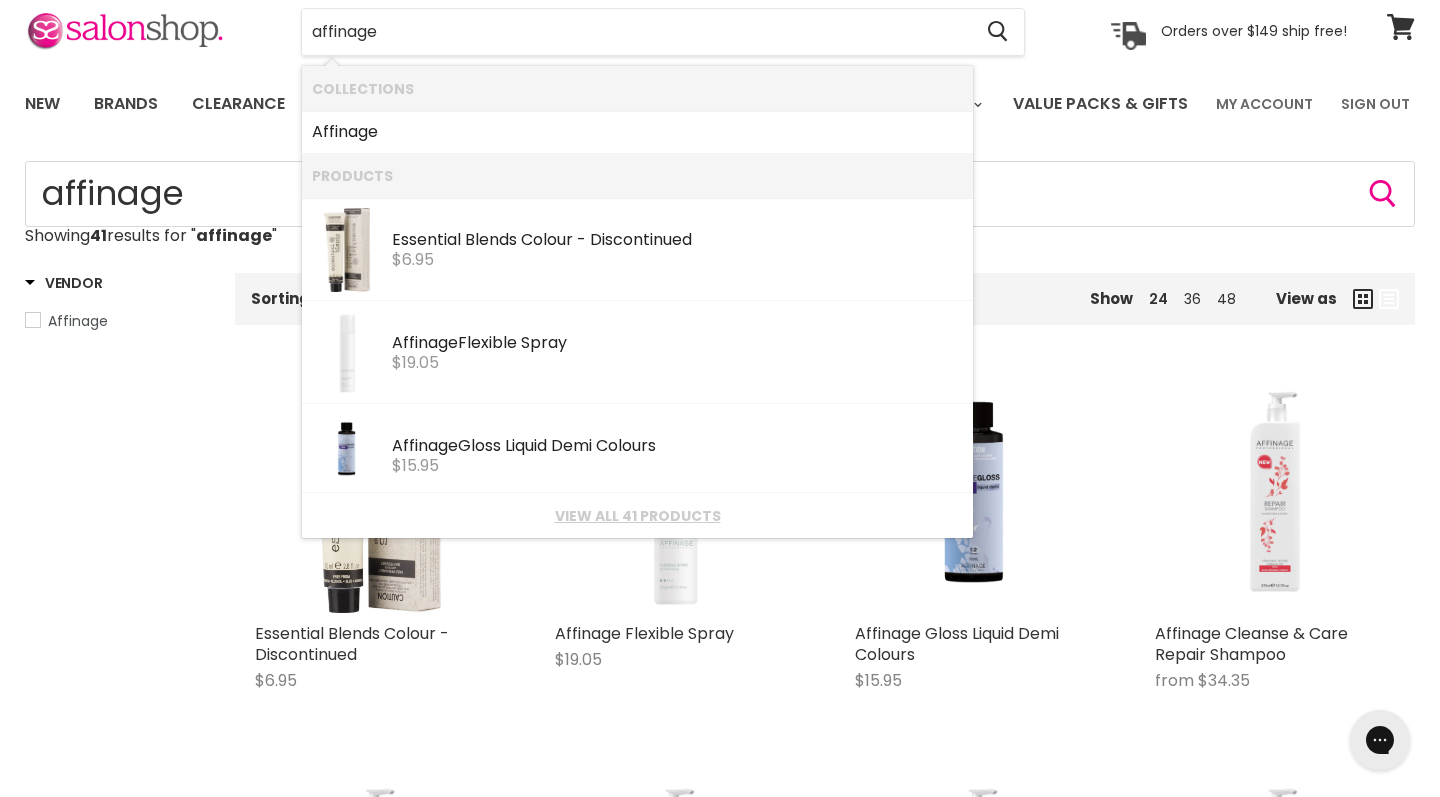 click on "Home
Search results for “affinage” (41)
affinage
Showing  41  results for " affinage "
Vendor Affinage
Sorting Relevance Best Selling Lowest Price Highest Price Alphabetically, A-Z Alphabetically, Z-A Date, New to Old Date, Old to New
Show 24 36 48
View as
Refine By
Vendor Affinage
Essential Blends Colour - Discontinued $6.95 Affinage Quick shop Choose options
Affinage Flexible Spray $19.05 Affinage Quick shop Add to cart
$15.95 Affinage Quick shop" at bounding box center [720, 1439] 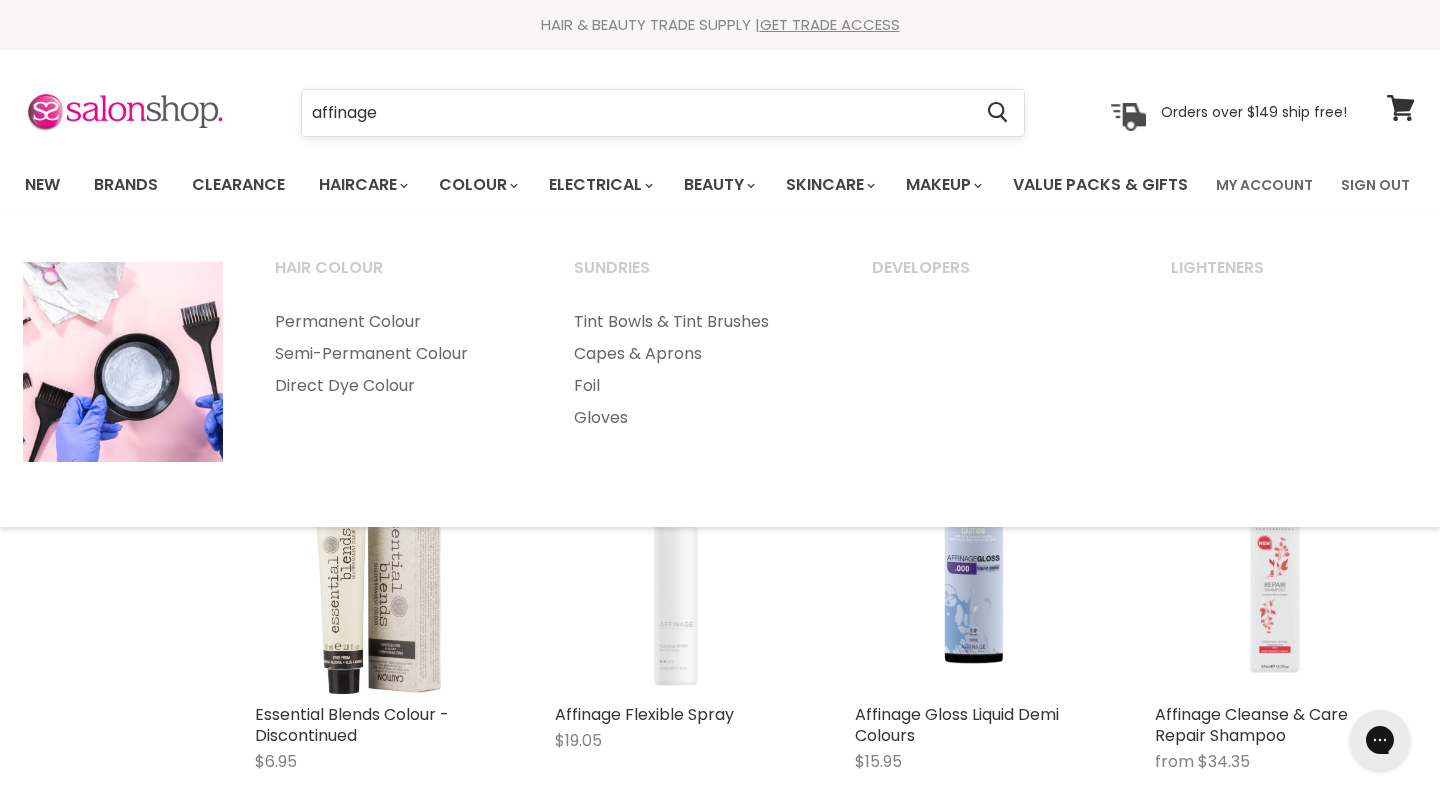 scroll, scrollTop: 0, scrollLeft: 0, axis: both 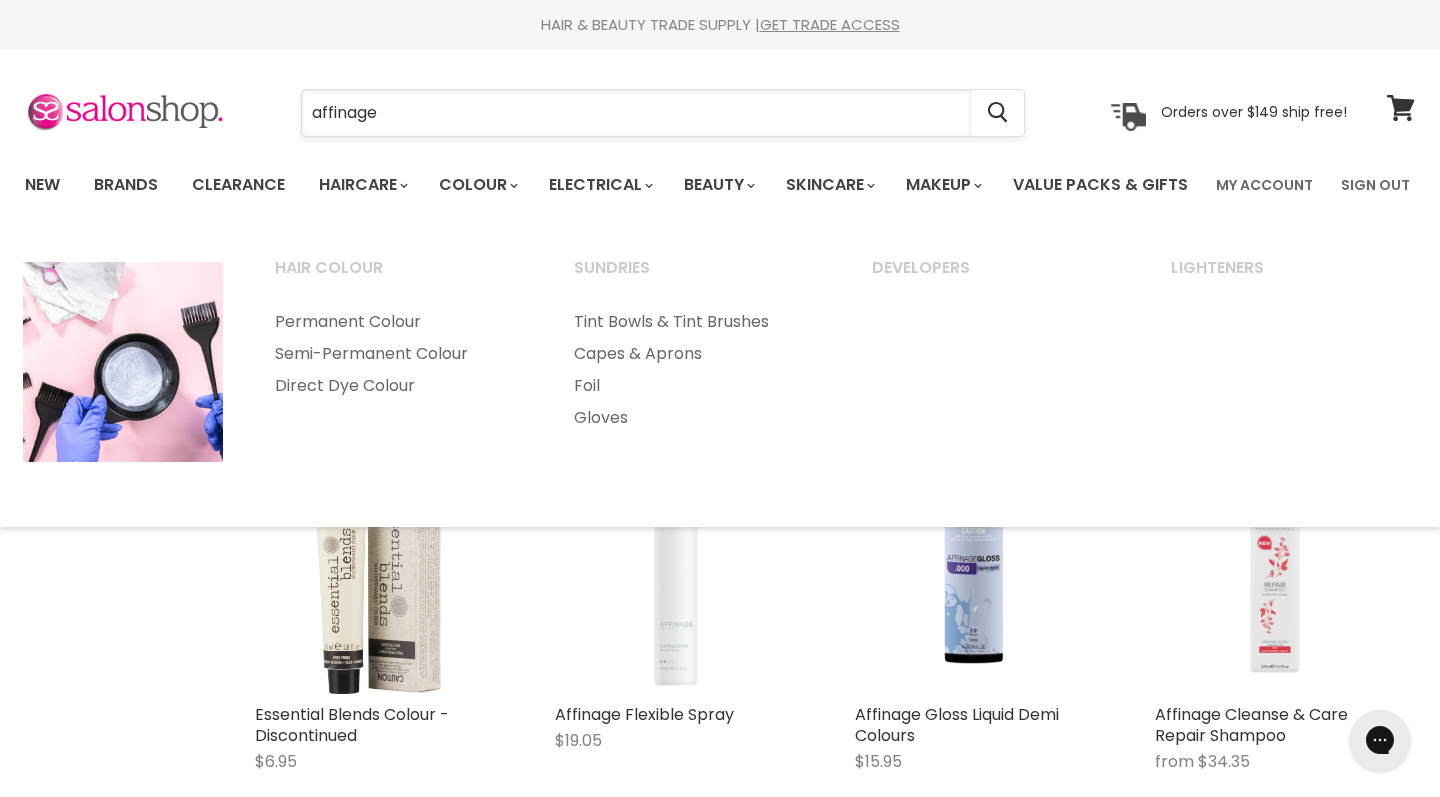 click on "affinage" at bounding box center [636, 113] 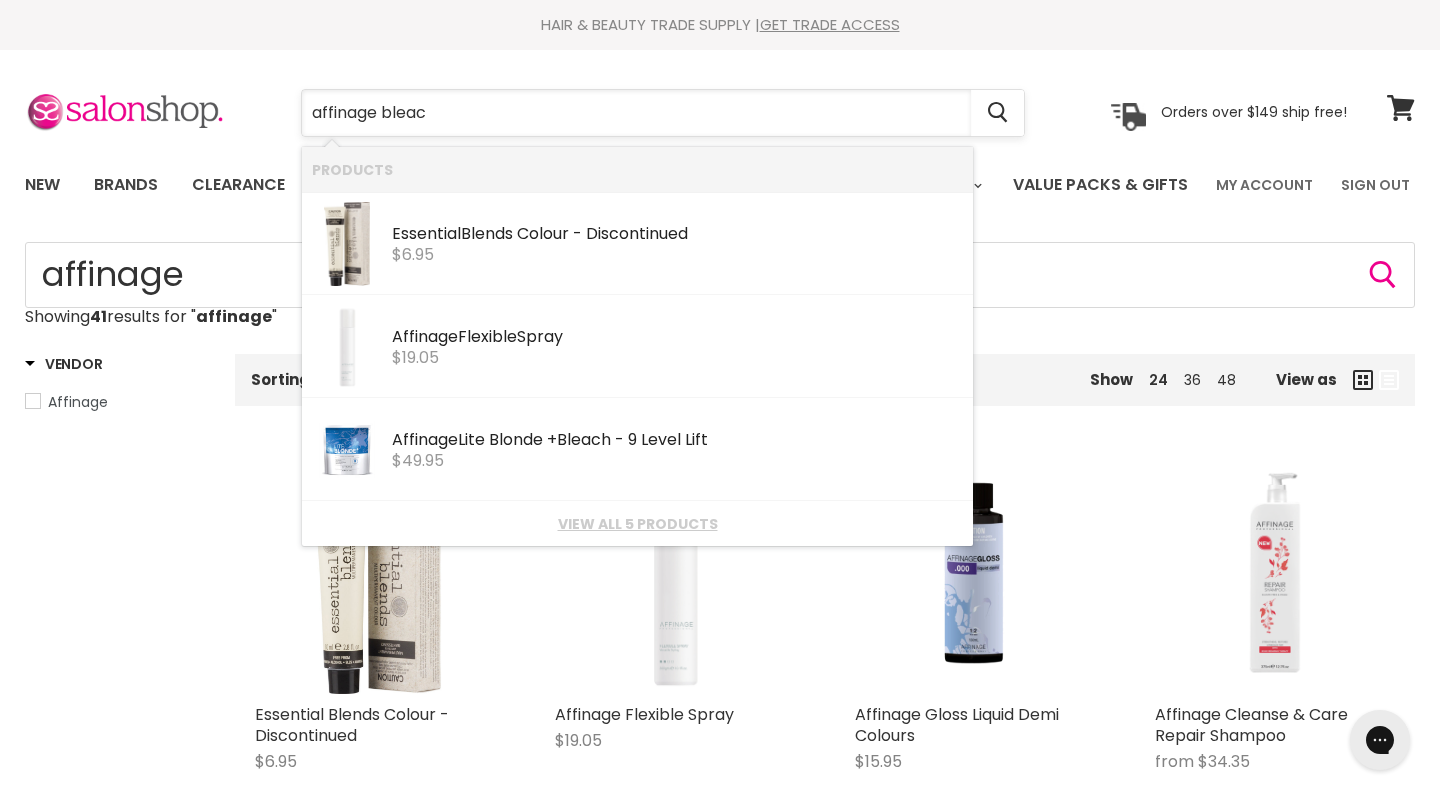 type on "affinage bleach" 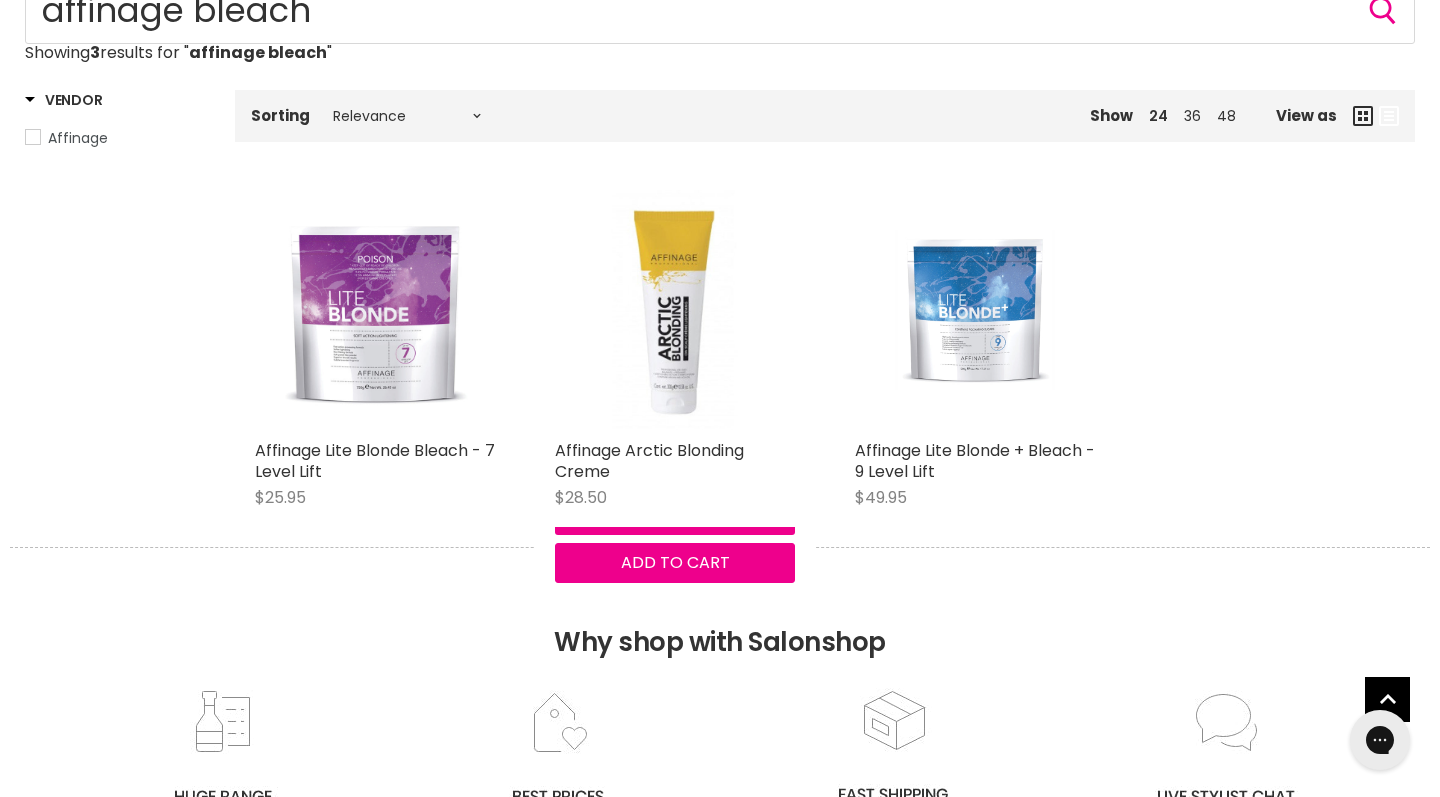 scroll, scrollTop: 0, scrollLeft: 0, axis: both 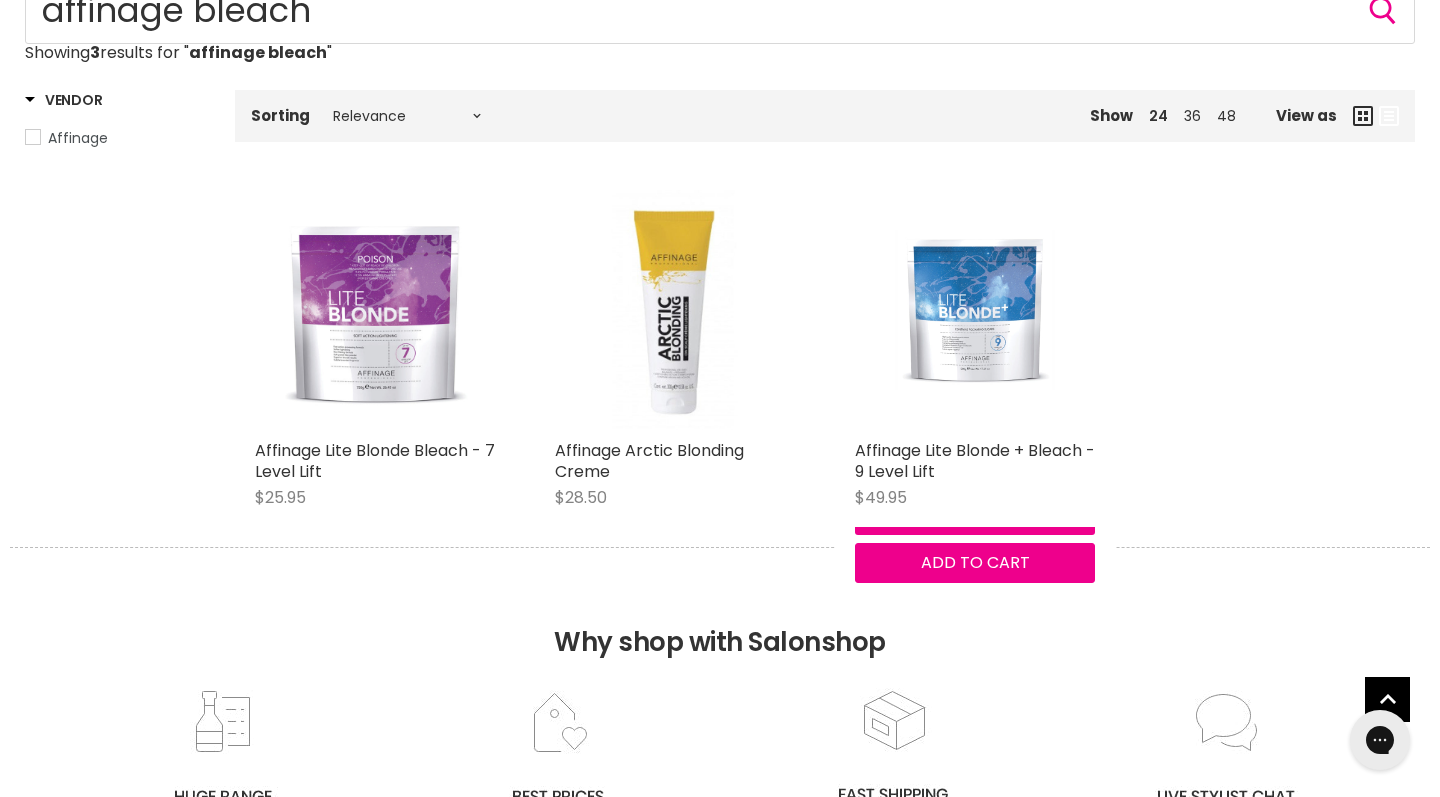 click at bounding box center [975, 310] 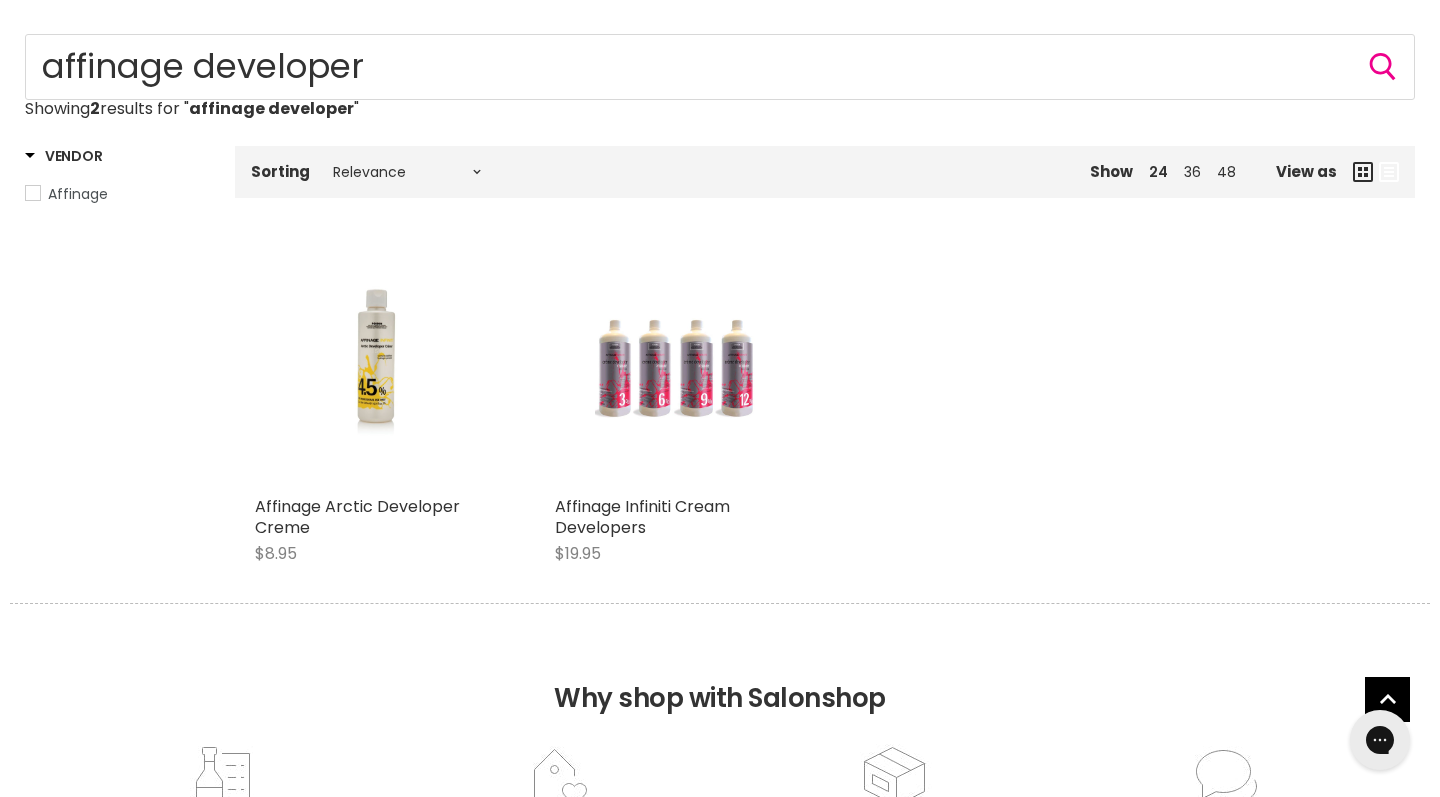 scroll, scrollTop: 0, scrollLeft: 0, axis: both 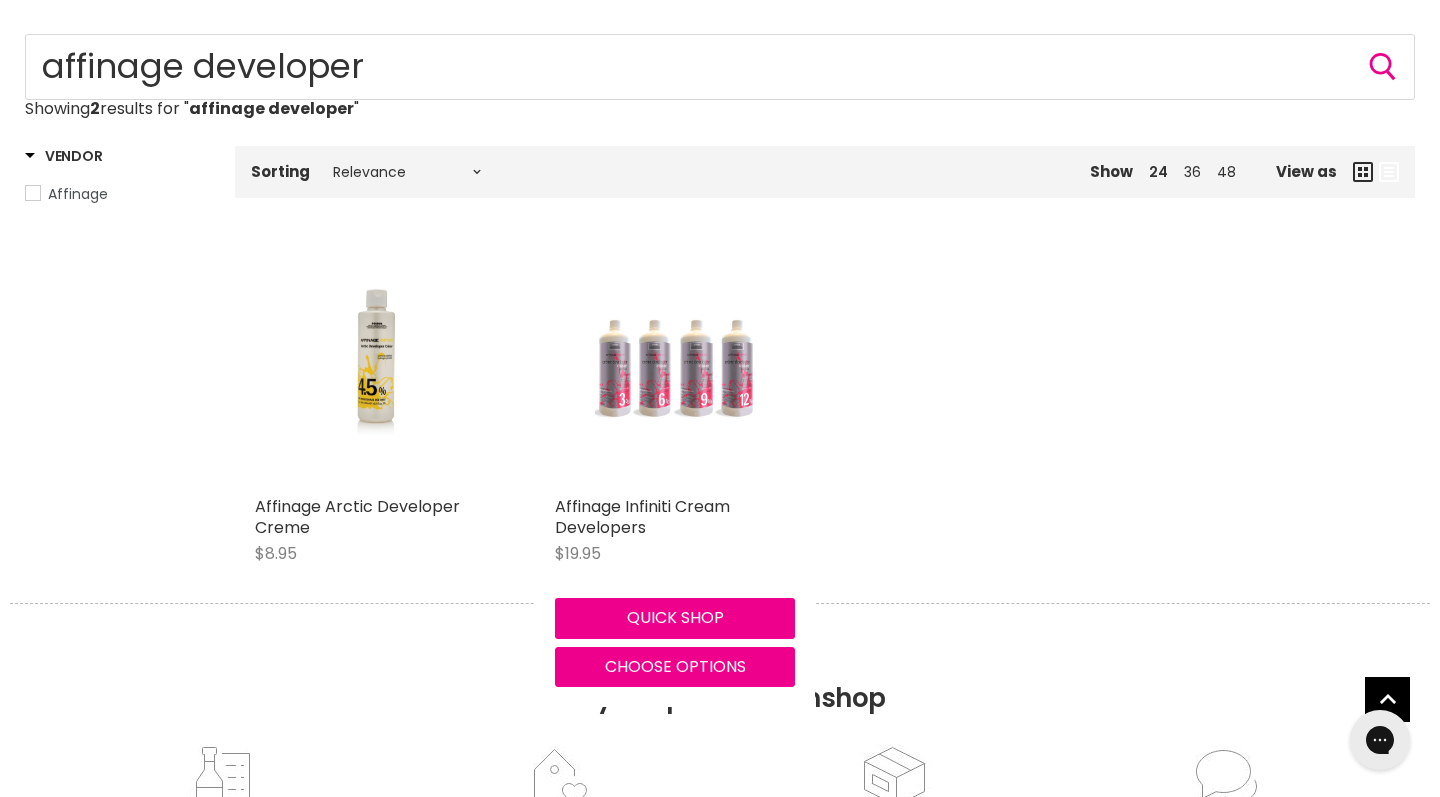 click at bounding box center (675, 366) 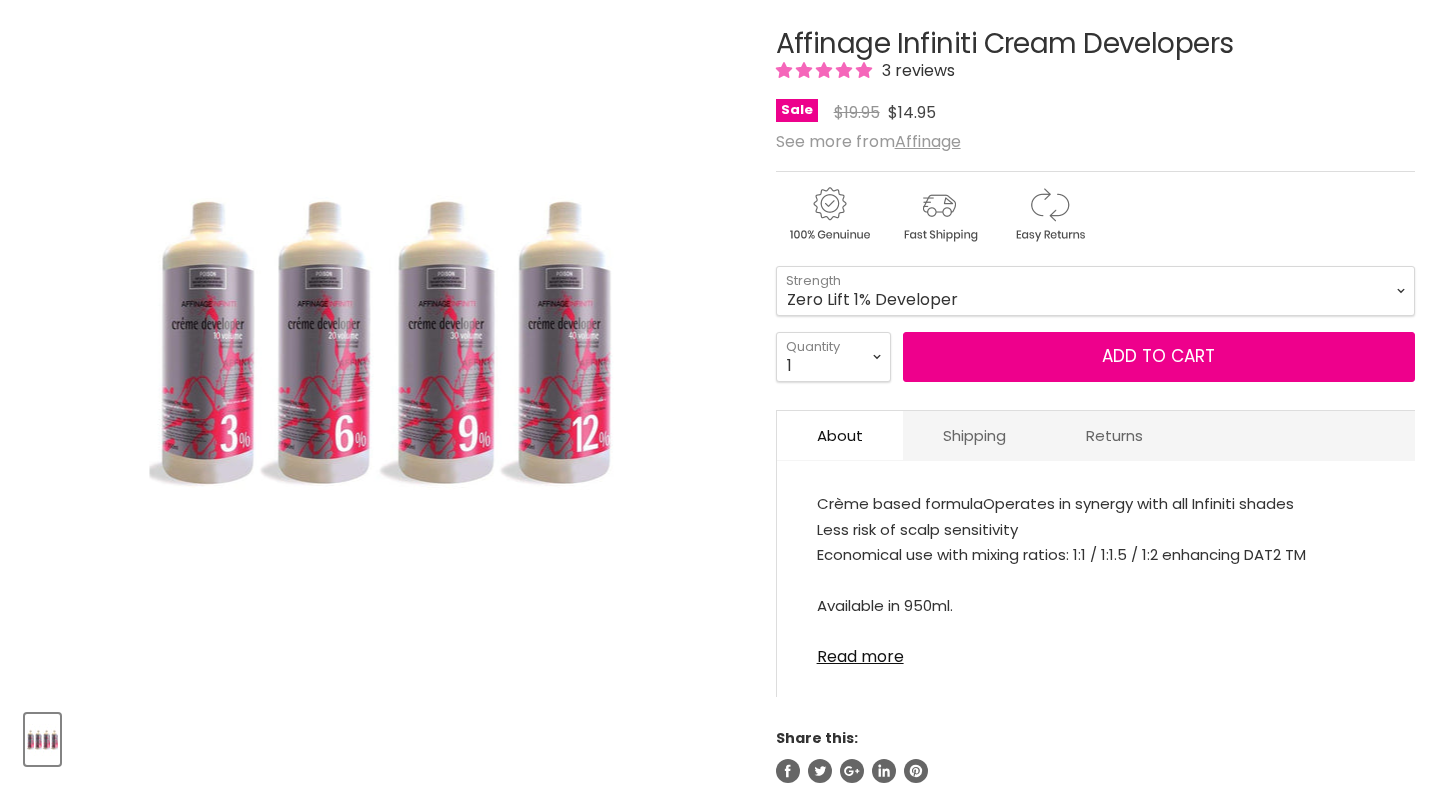 scroll, scrollTop: 0, scrollLeft: 0, axis: both 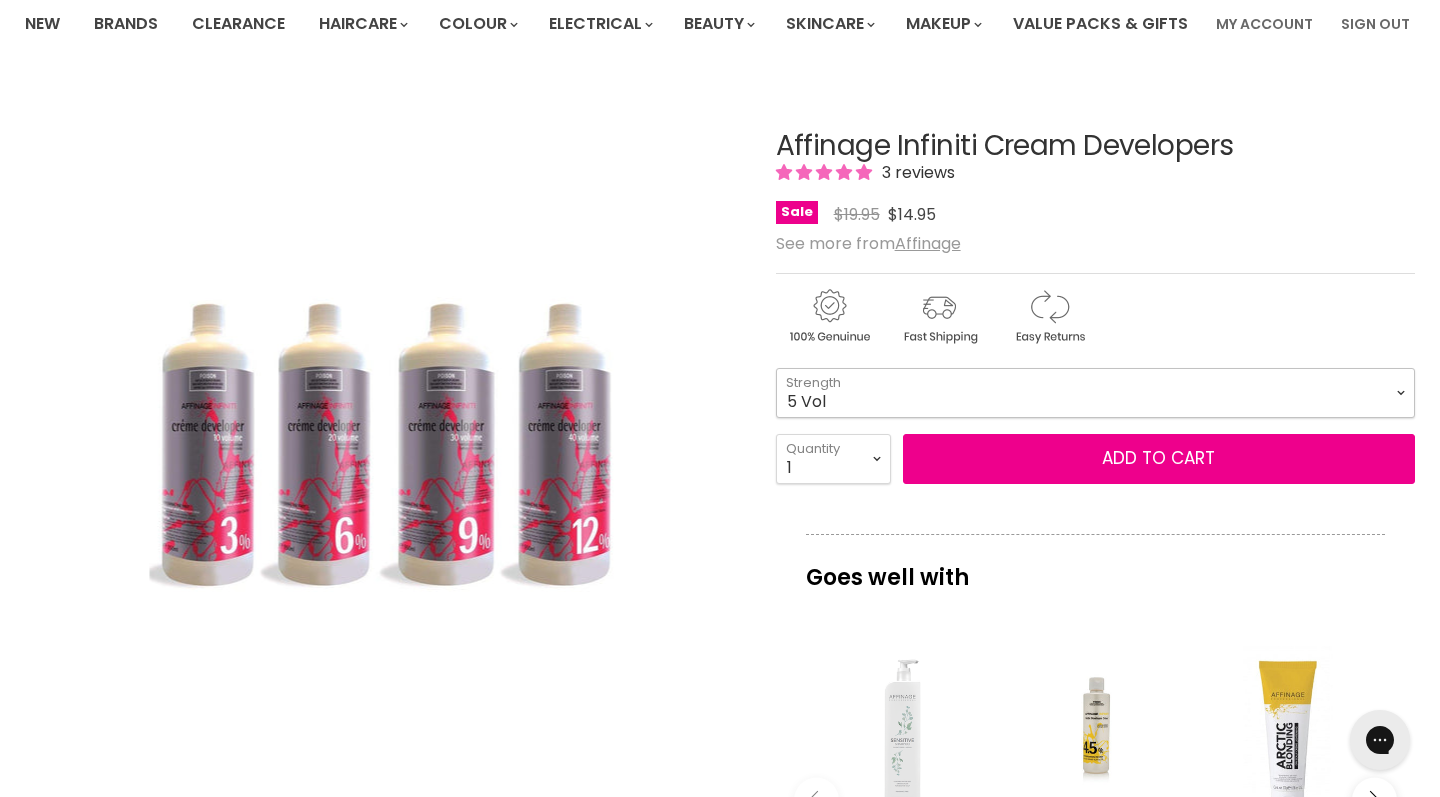 select on "5 Vol" 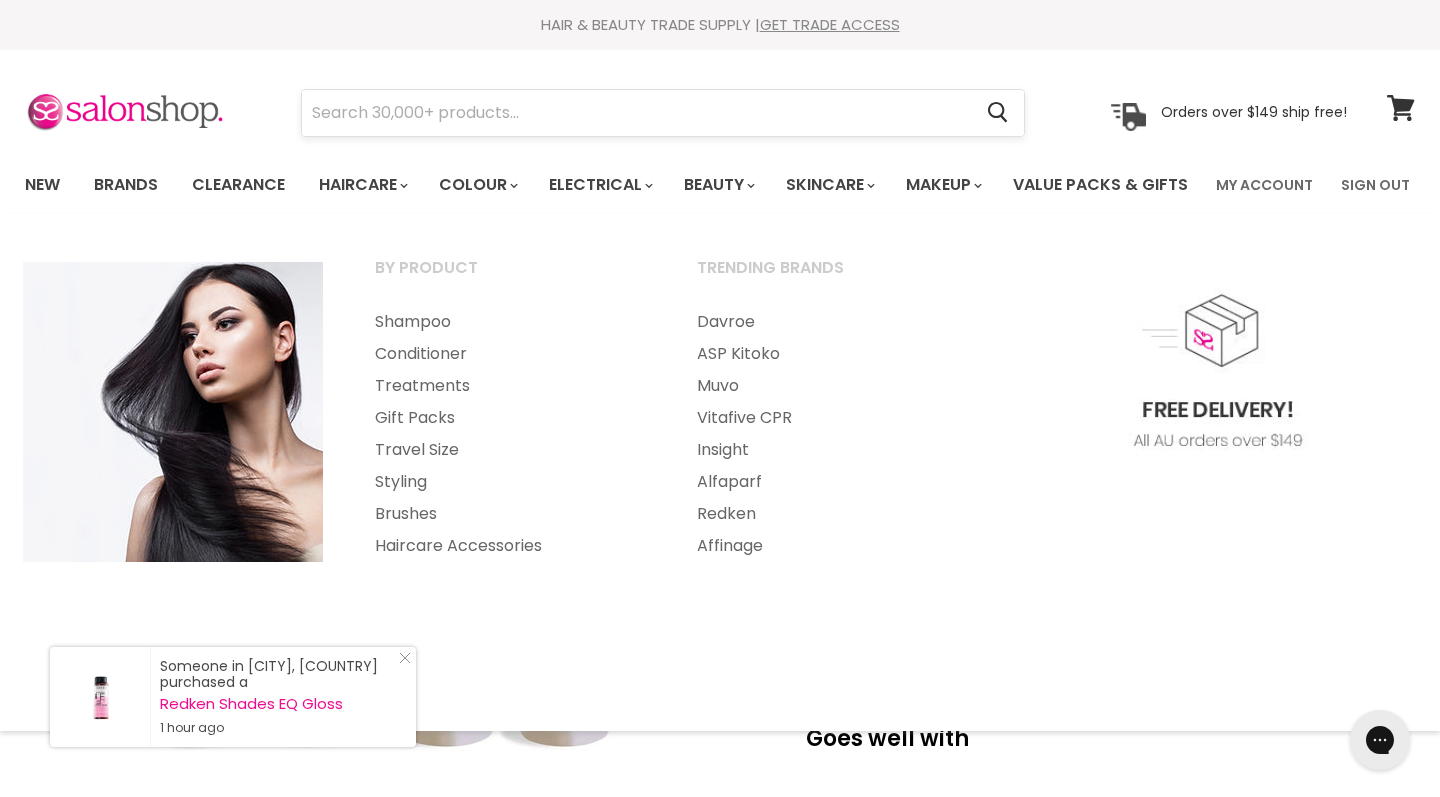 scroll, scrollTop: -2, scrollLeft: 0, axis: vertical 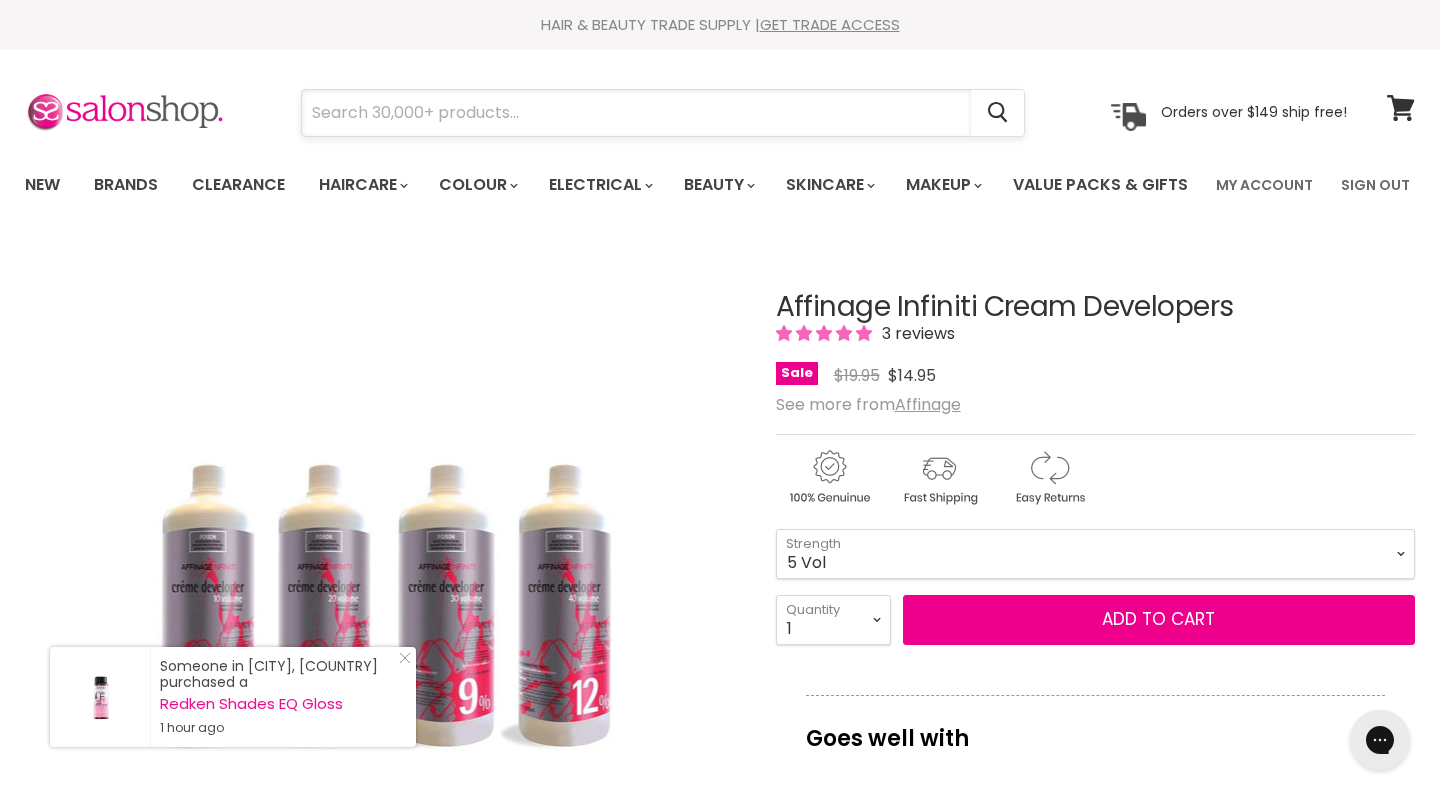 click at bounding box center (636, 113) 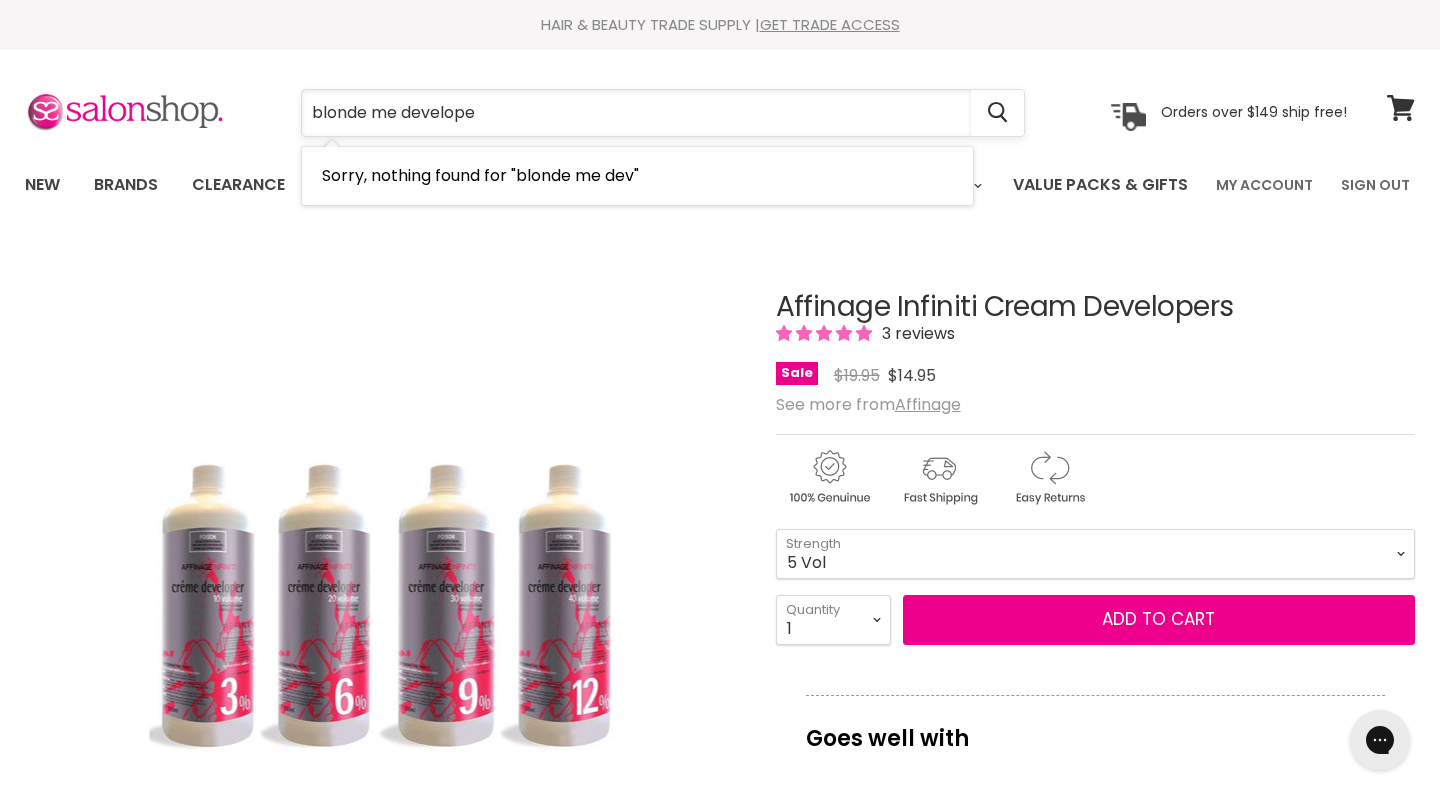 type on "blonde me developer" 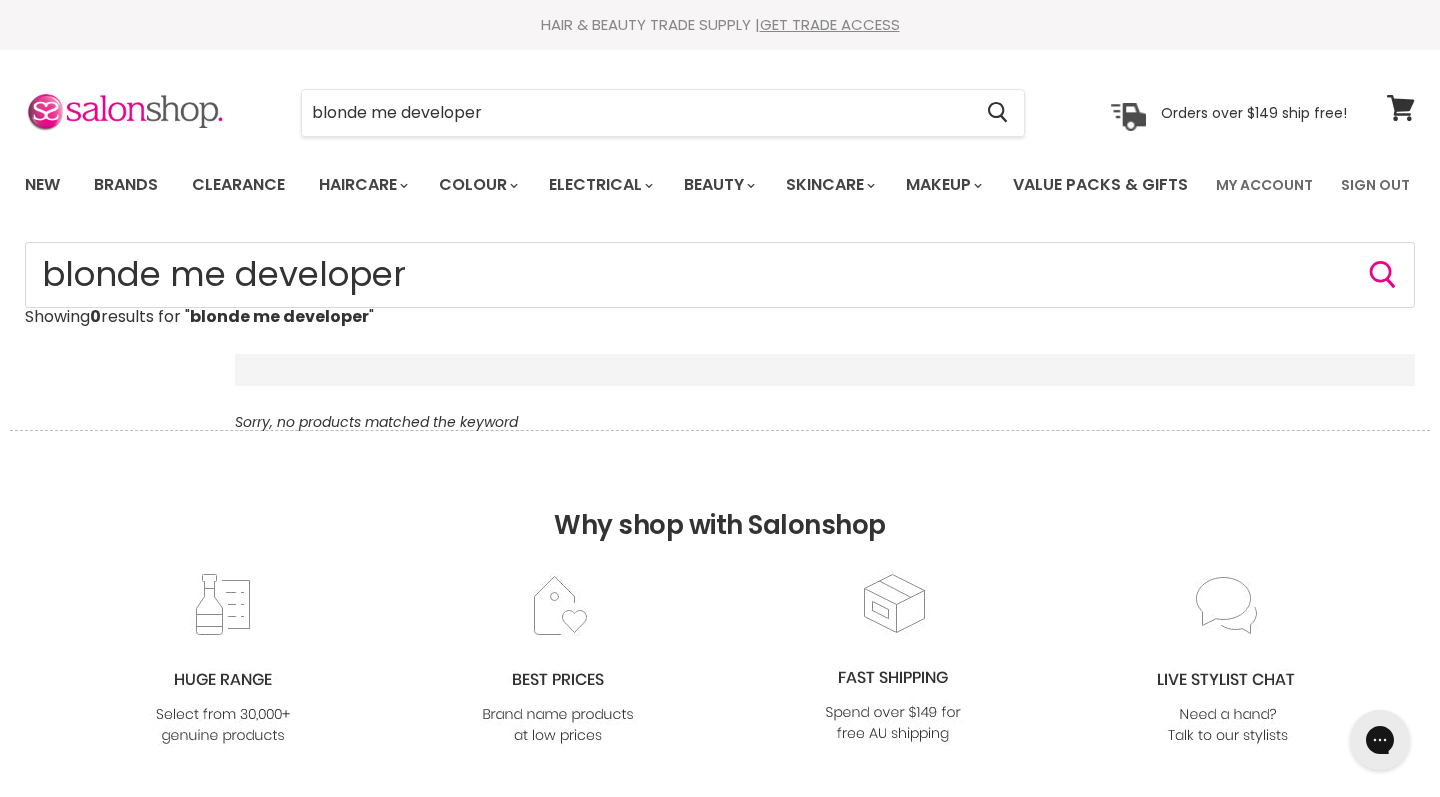 scroll, scrollTop: 0, scrollLeft: 0, axis: both 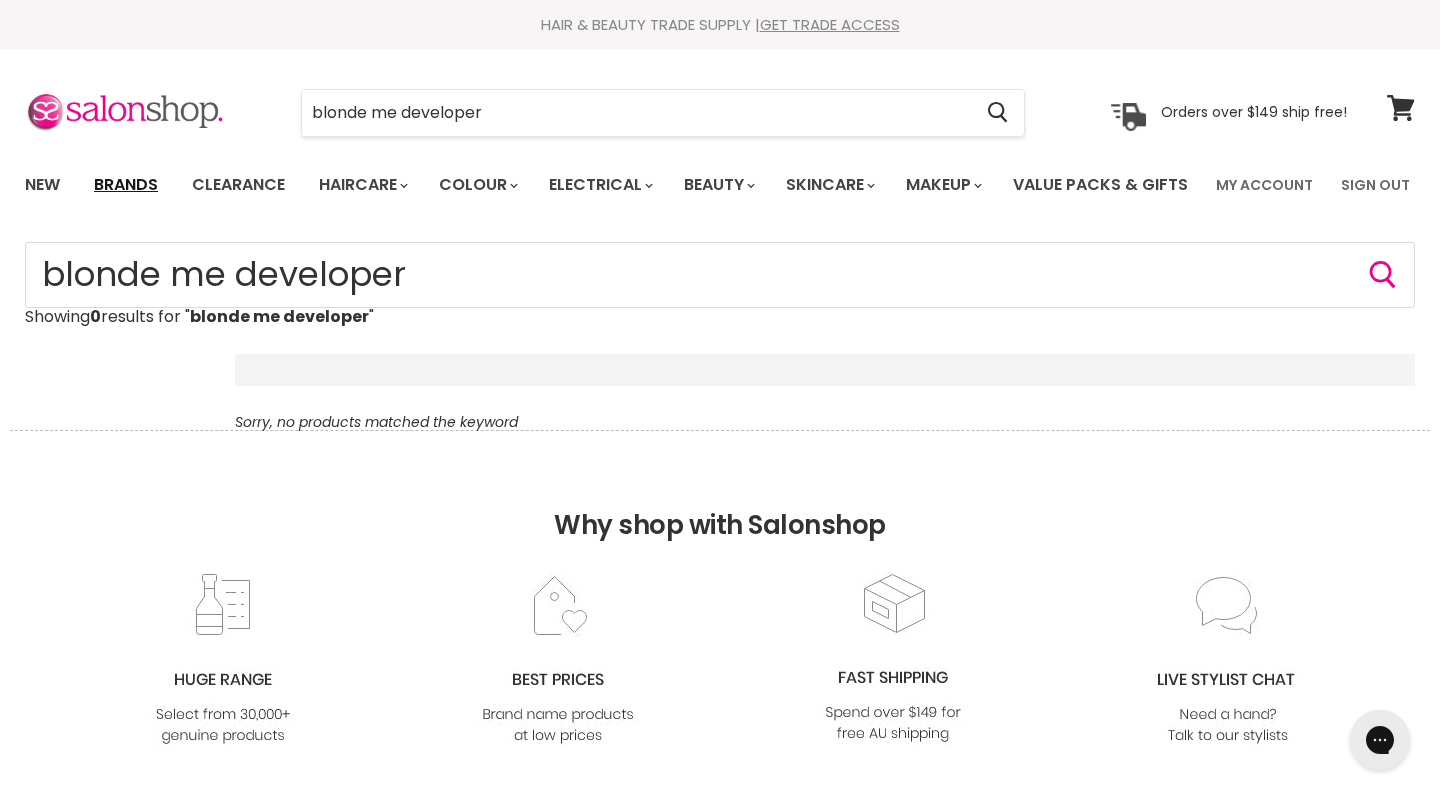 click on "Brands" at bounding box center [126, 185] 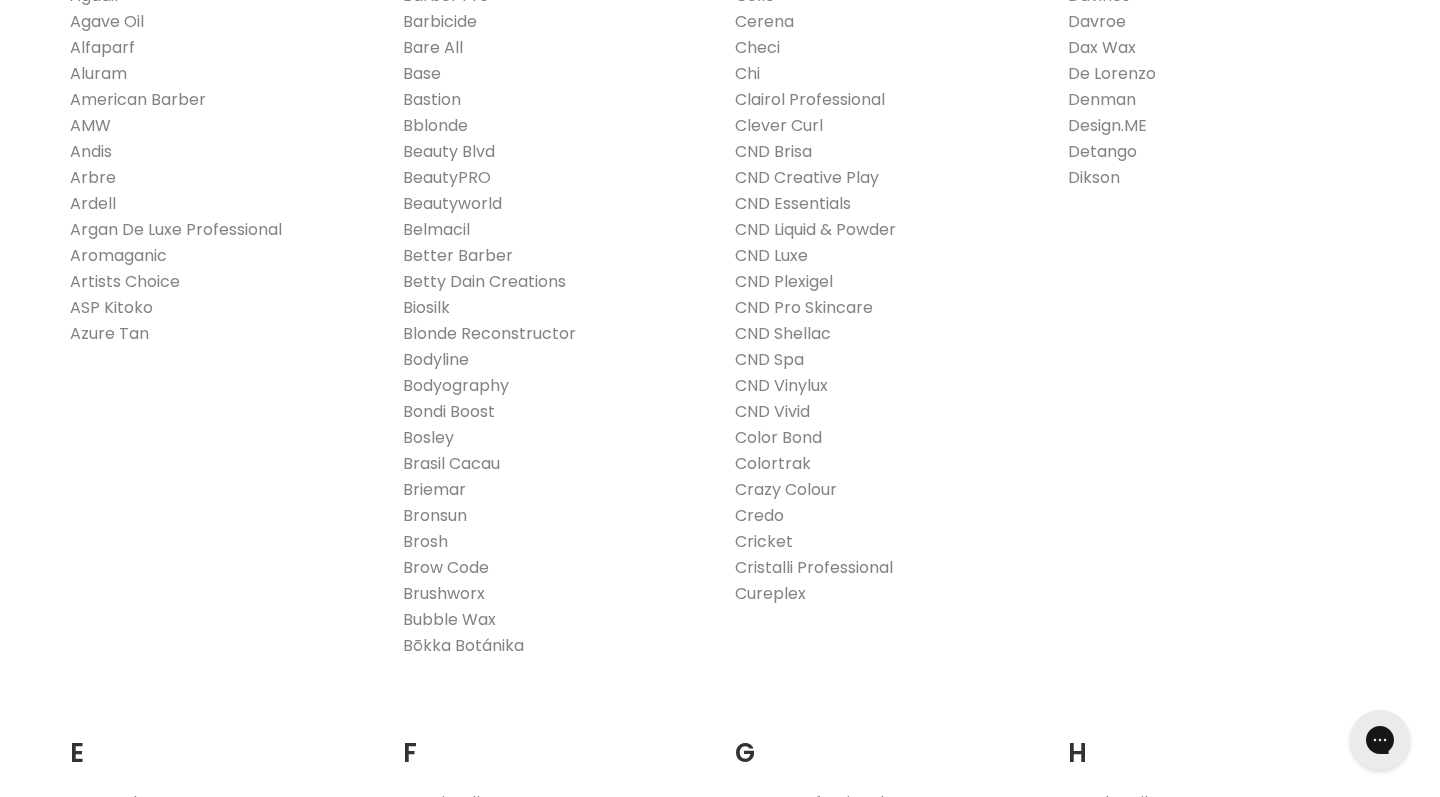 scroll, scrollTop: 598, scrollLeft: 0, axis: vertical 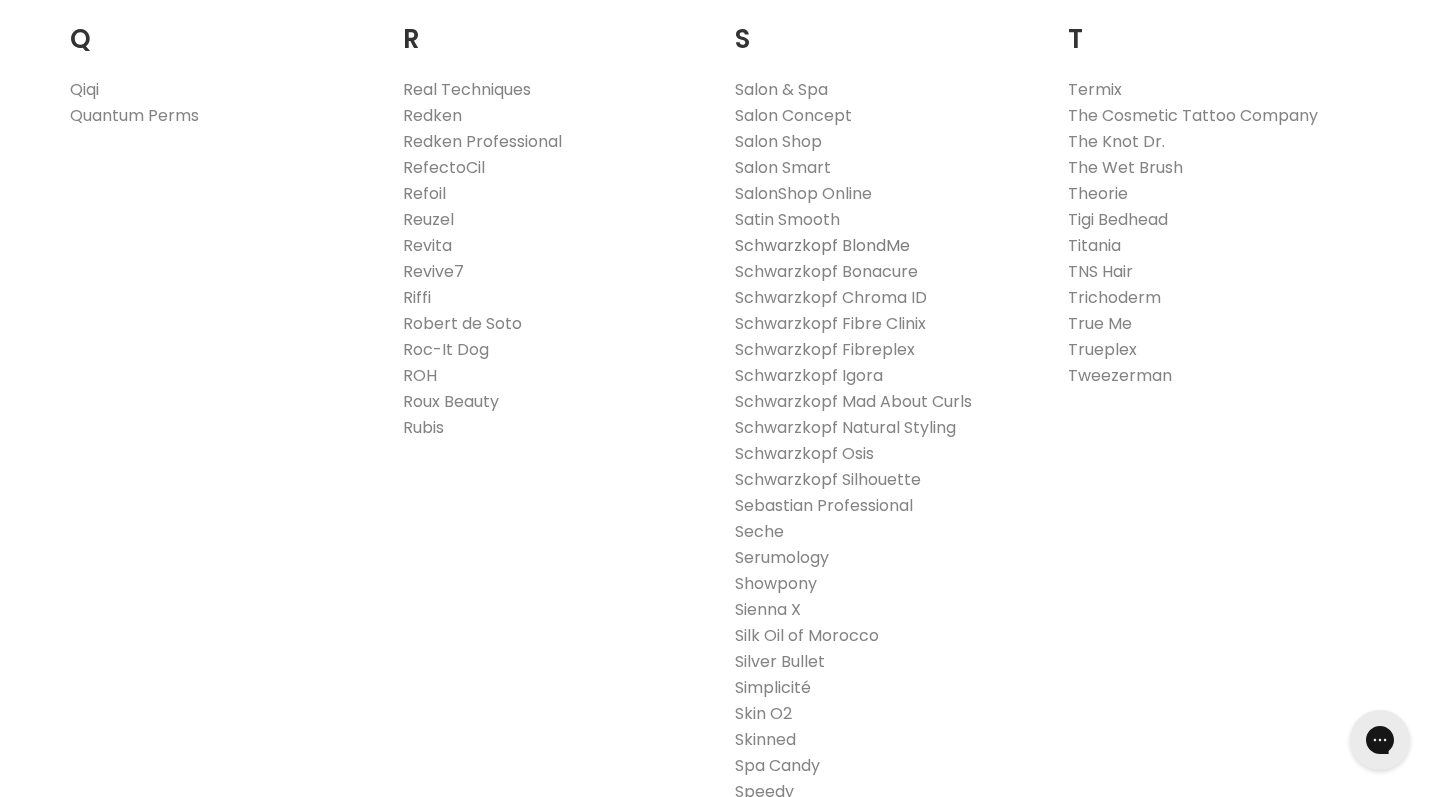 click on "Schwarzkopf BlondMe" at bounding box center [822, 245] 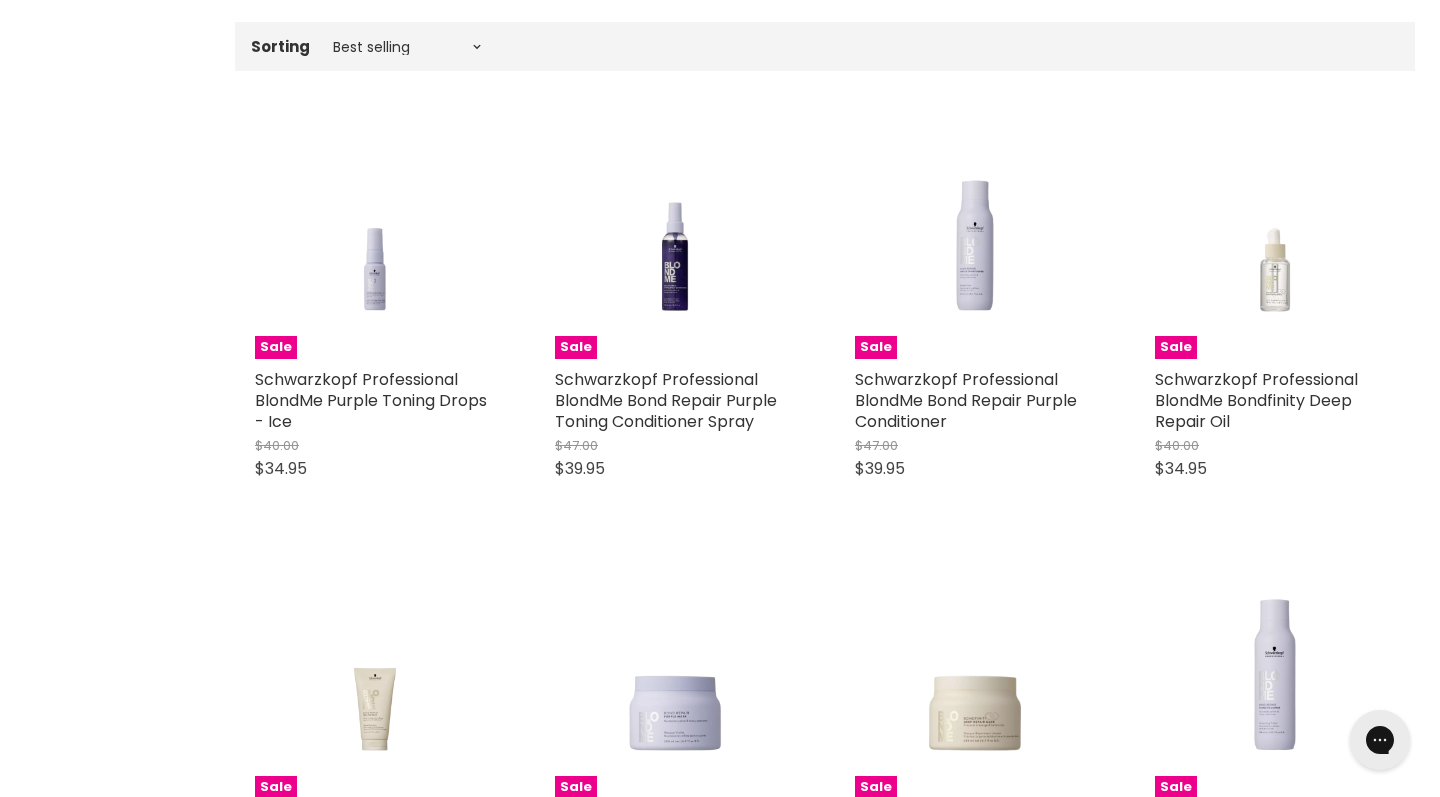 scroll, scrollTop: 0, scrollLeft: 0, axis: both 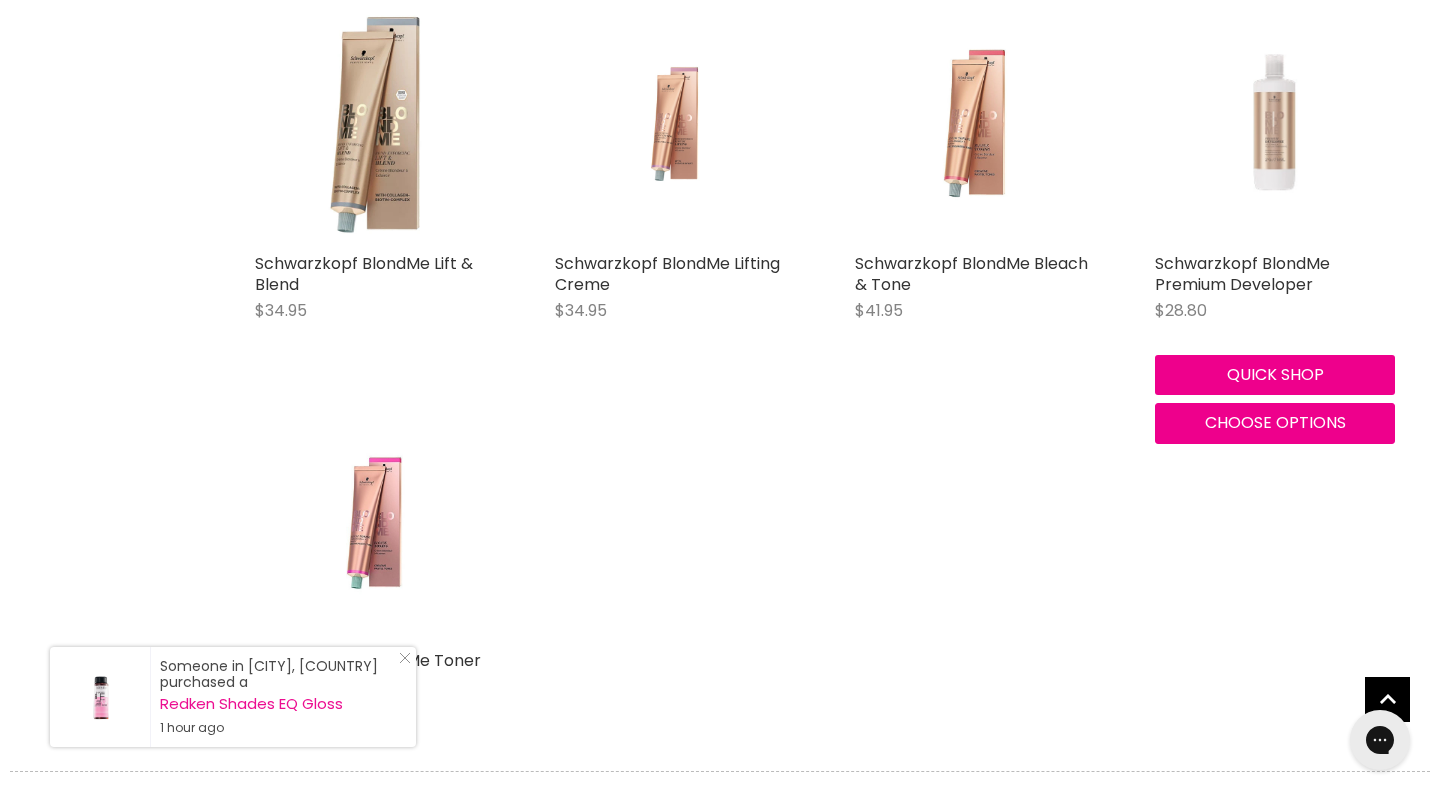 click at bounding box center (1274, 123) 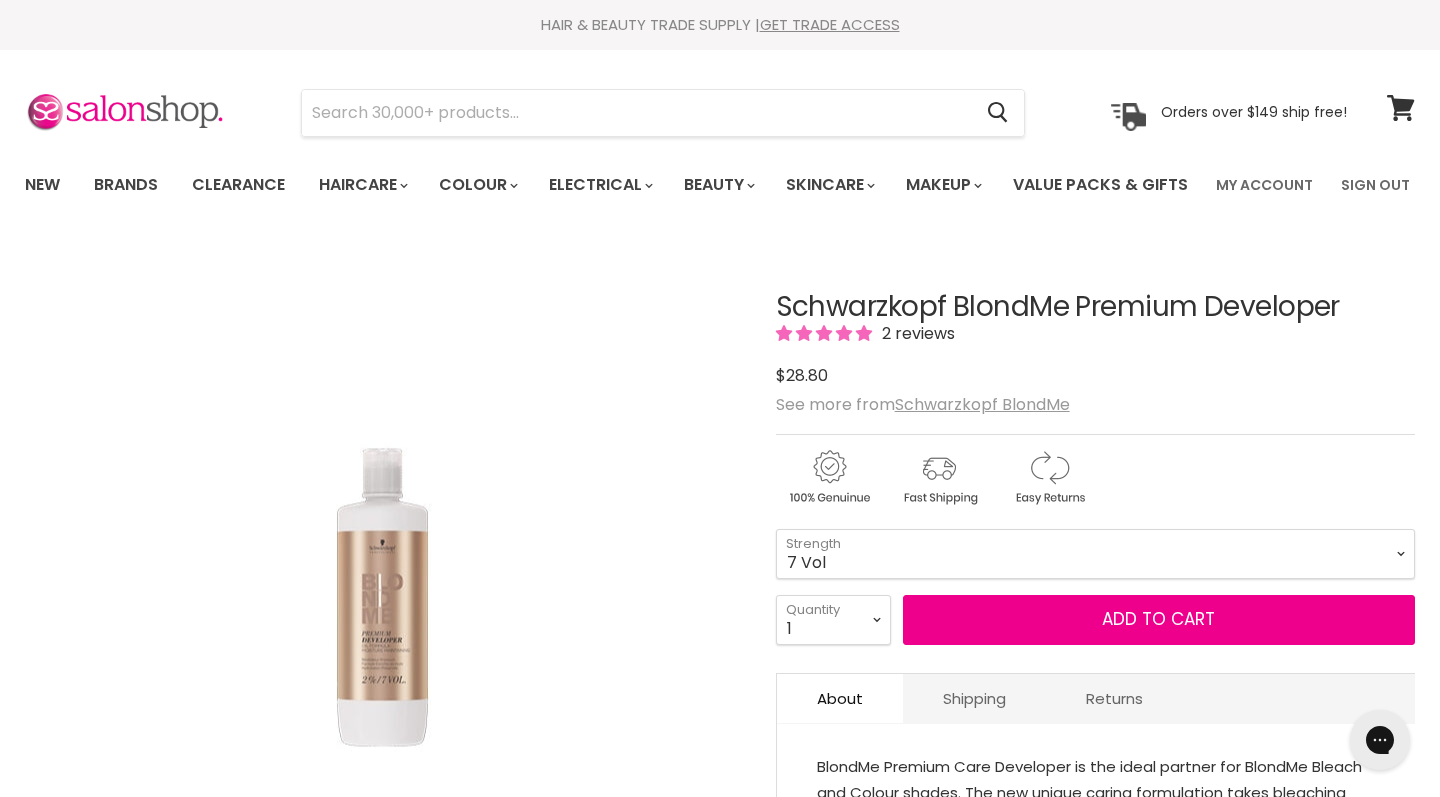scroll, scrollTop: 0, scrollLeft: 0, axis: both 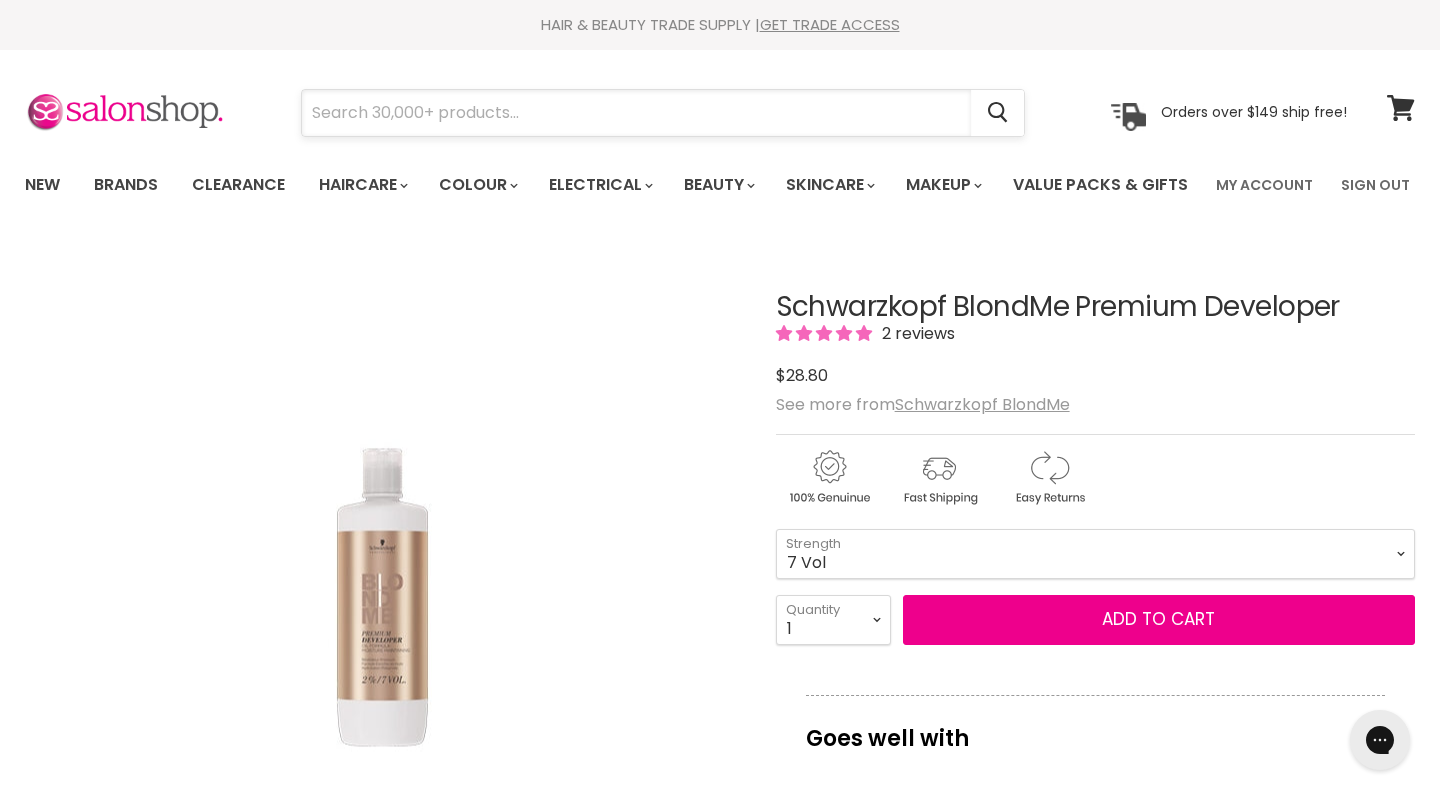 click at bounding box center (636, 113) 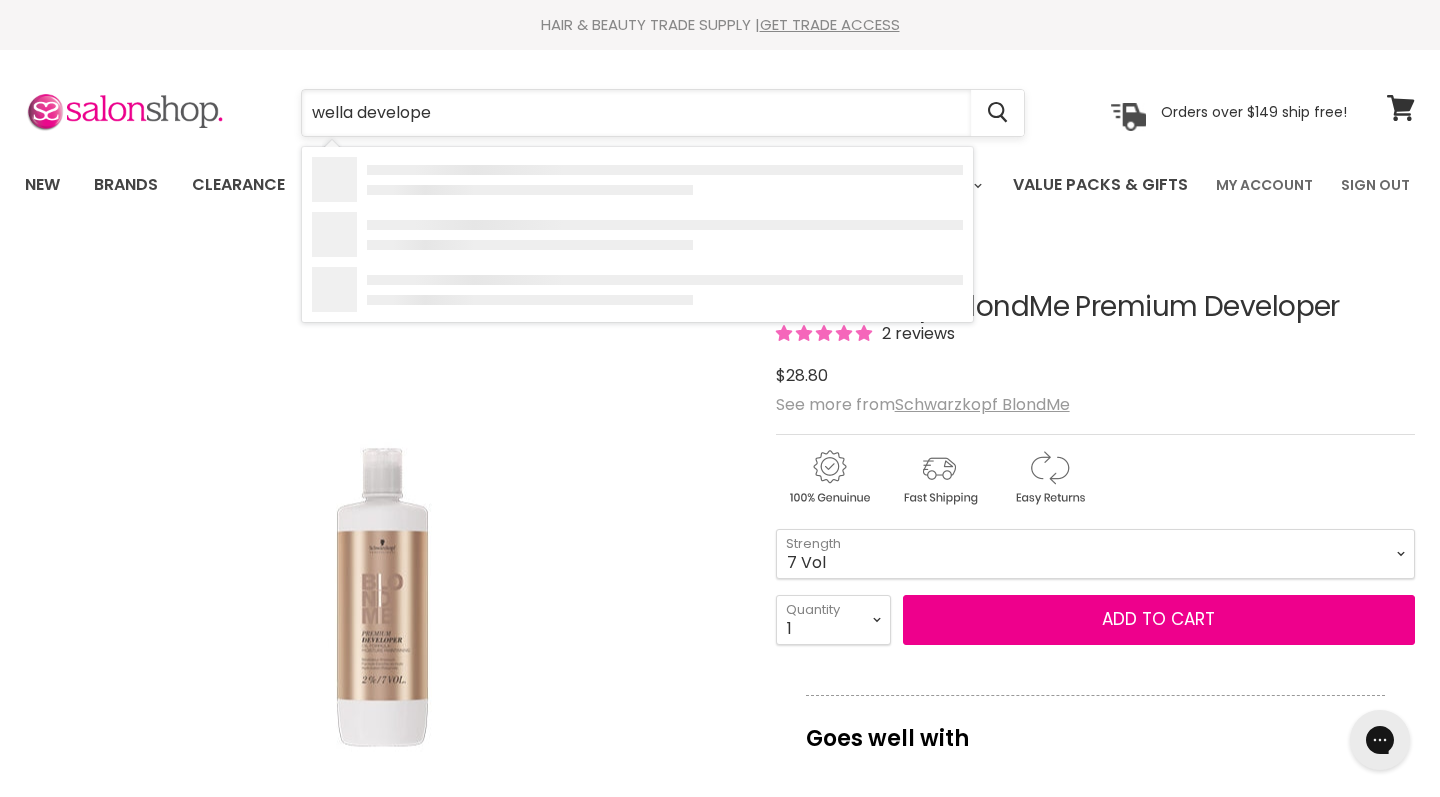 type on "wella developer" 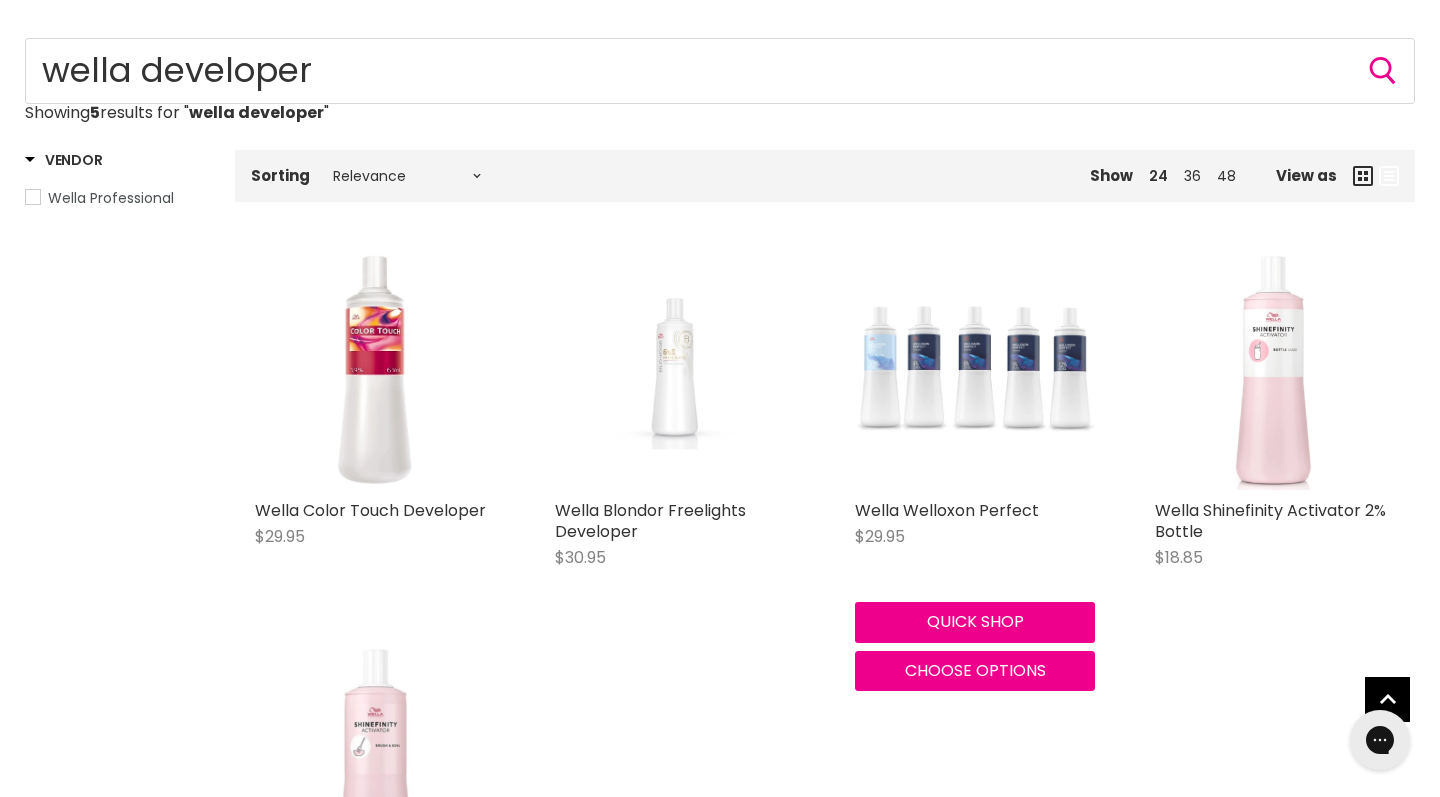 scroll, scrollTop: 0, scrollLeft: 0, axis: both 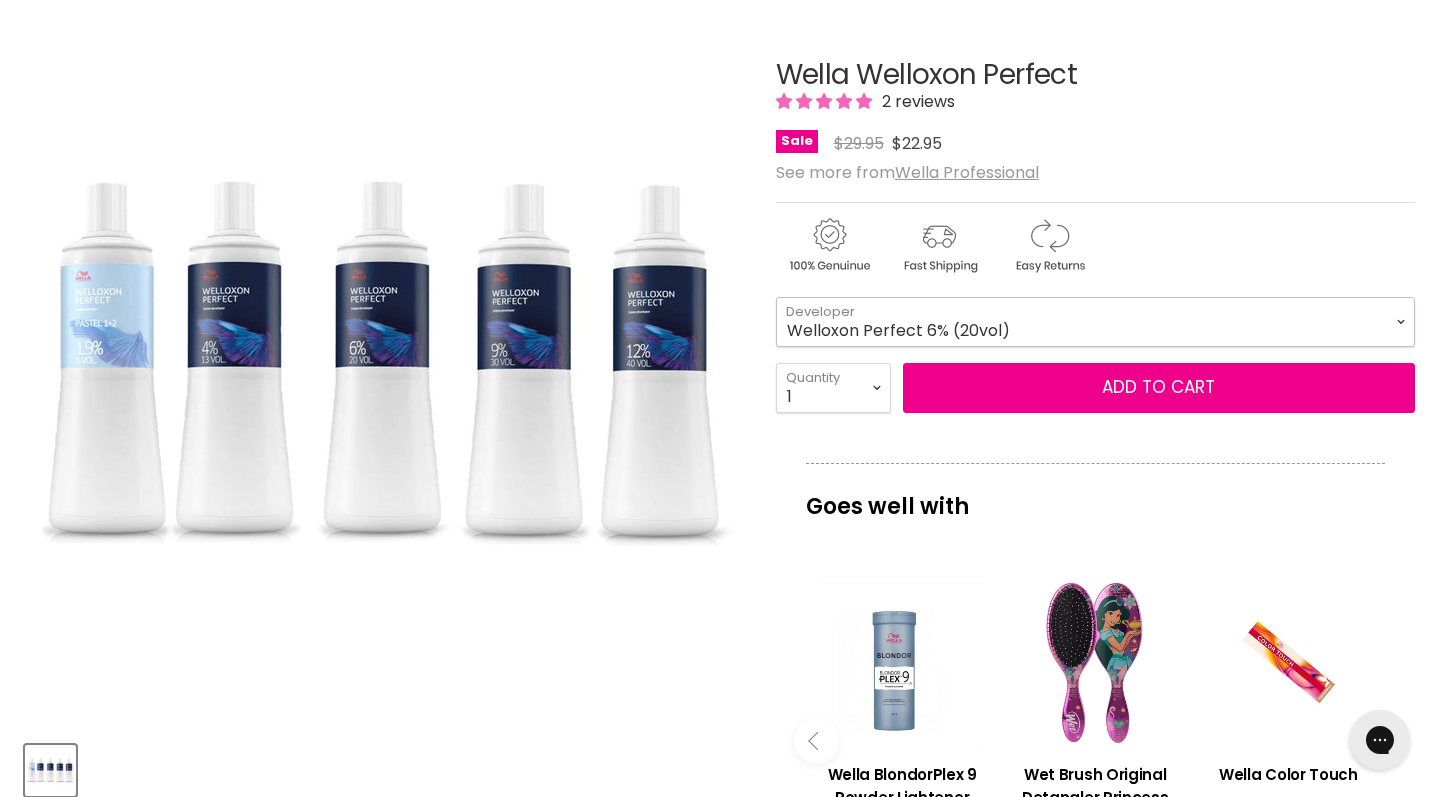 select on "Welloxon Perfect 6% (20vol)" 